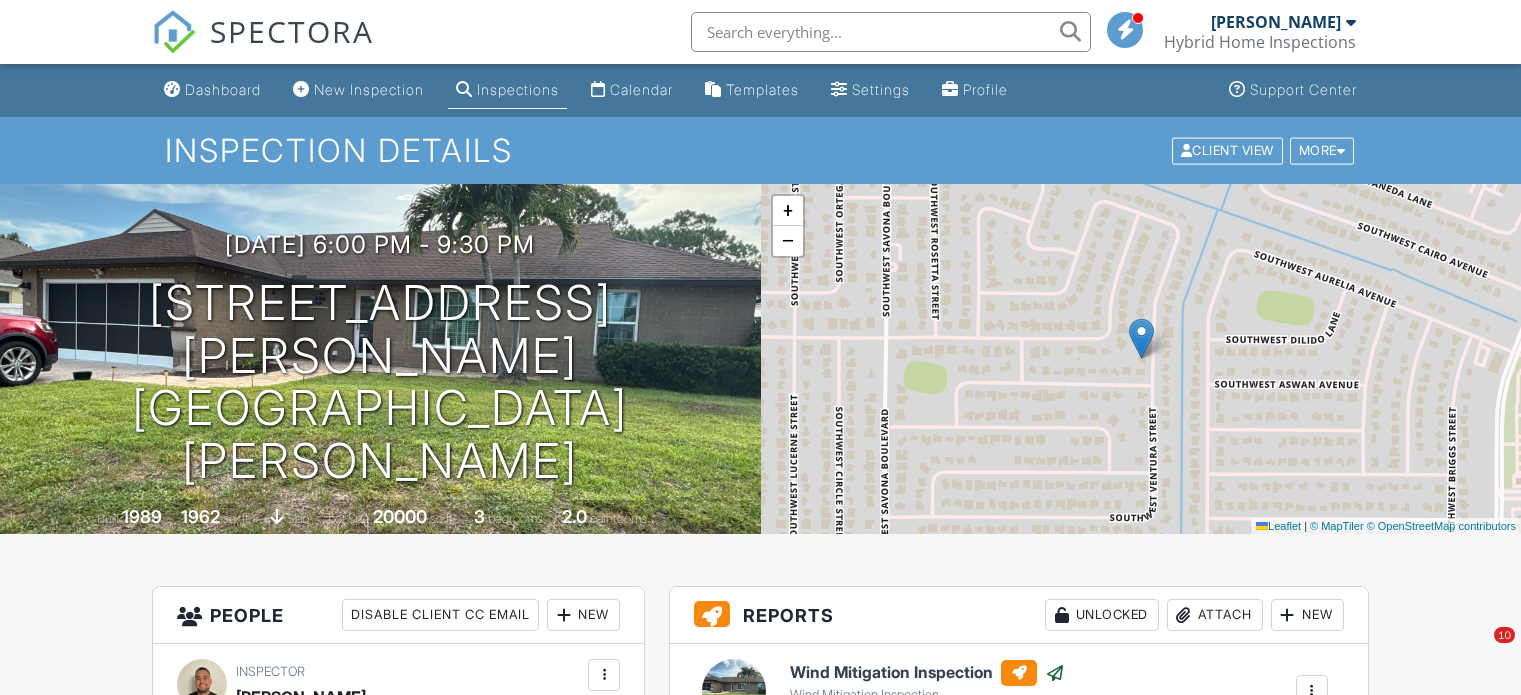 scroll, scrollTop: 600, scrollLeft: 0, axis: vertical 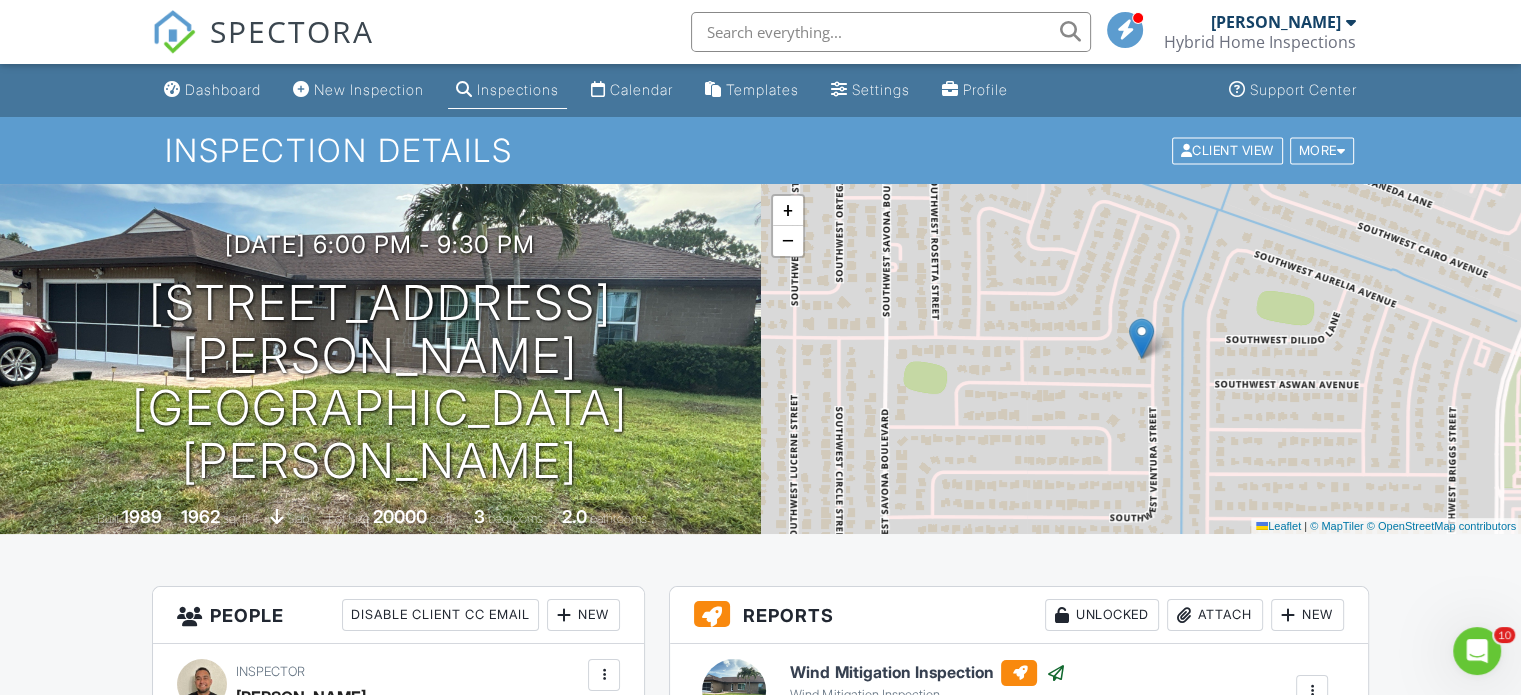 click on "Dashboard" at bounding box center (223, 89) 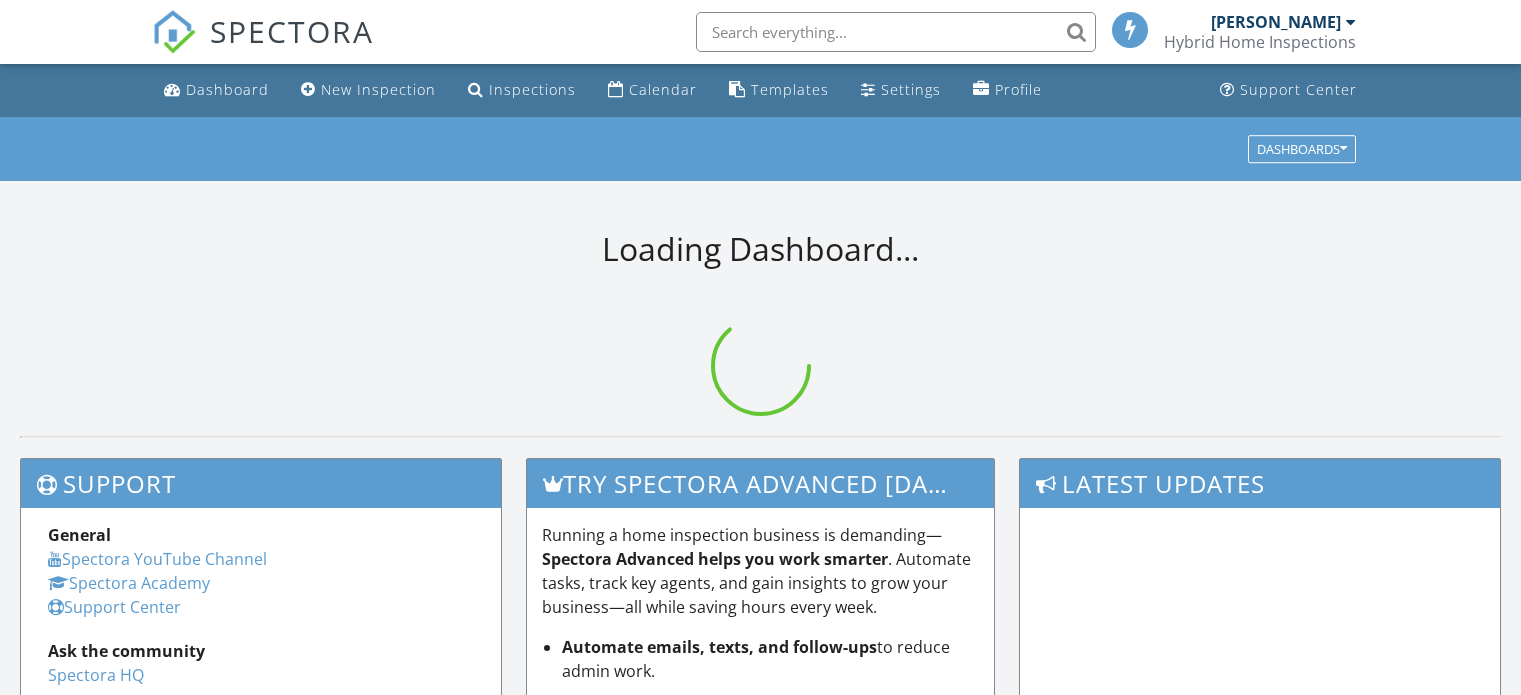 scroll, scrollTop: 0, scrollLeft: 0, axis: both 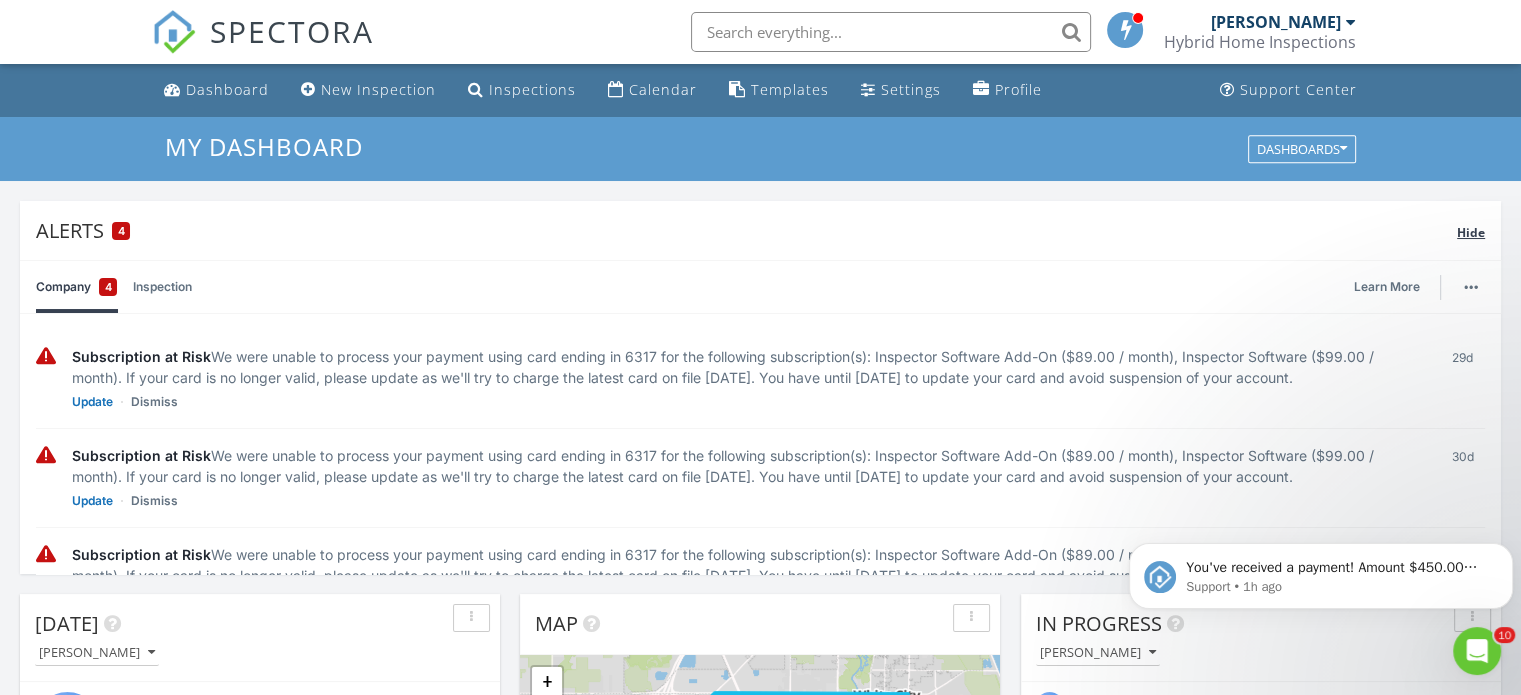 click on "Hide" at bounding box center [1471, 232] 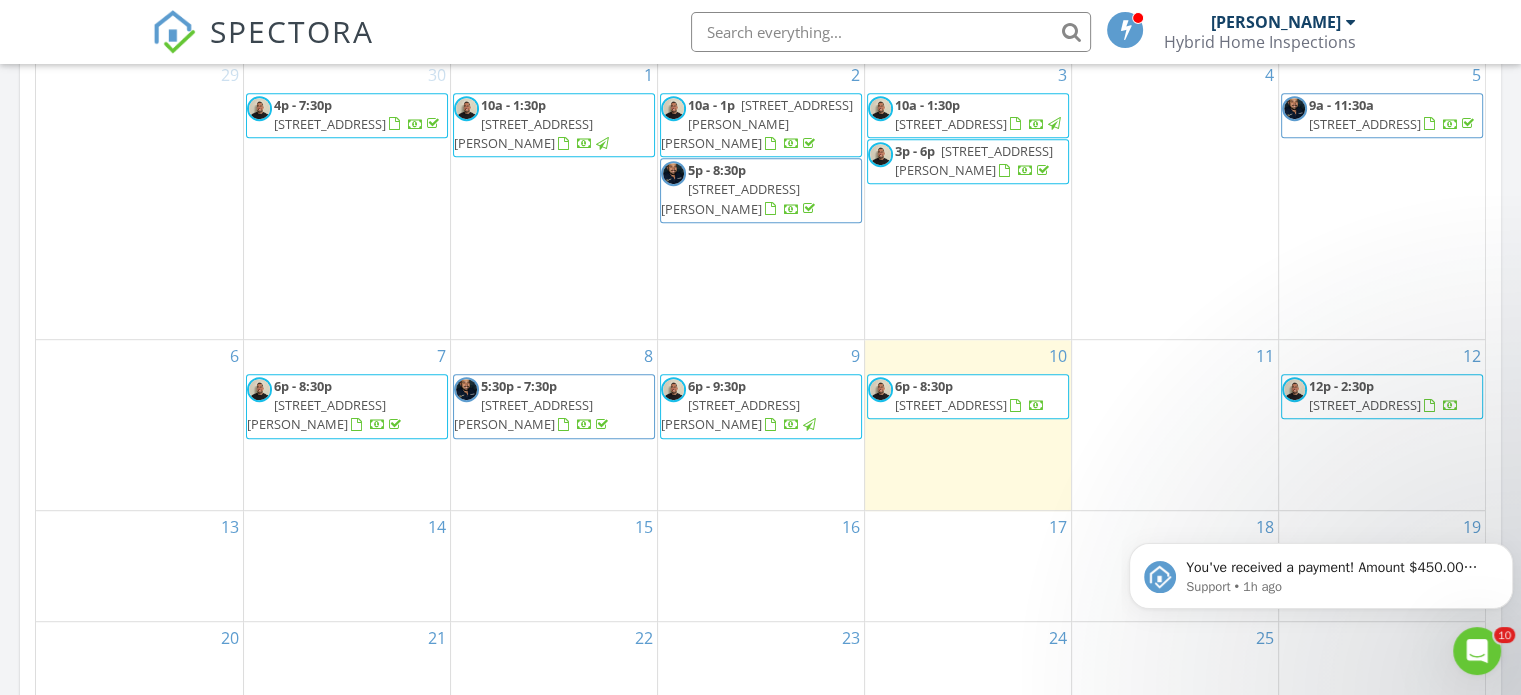 scroll, scrollTop: 992, scrollLeft: 0, axis: vertical 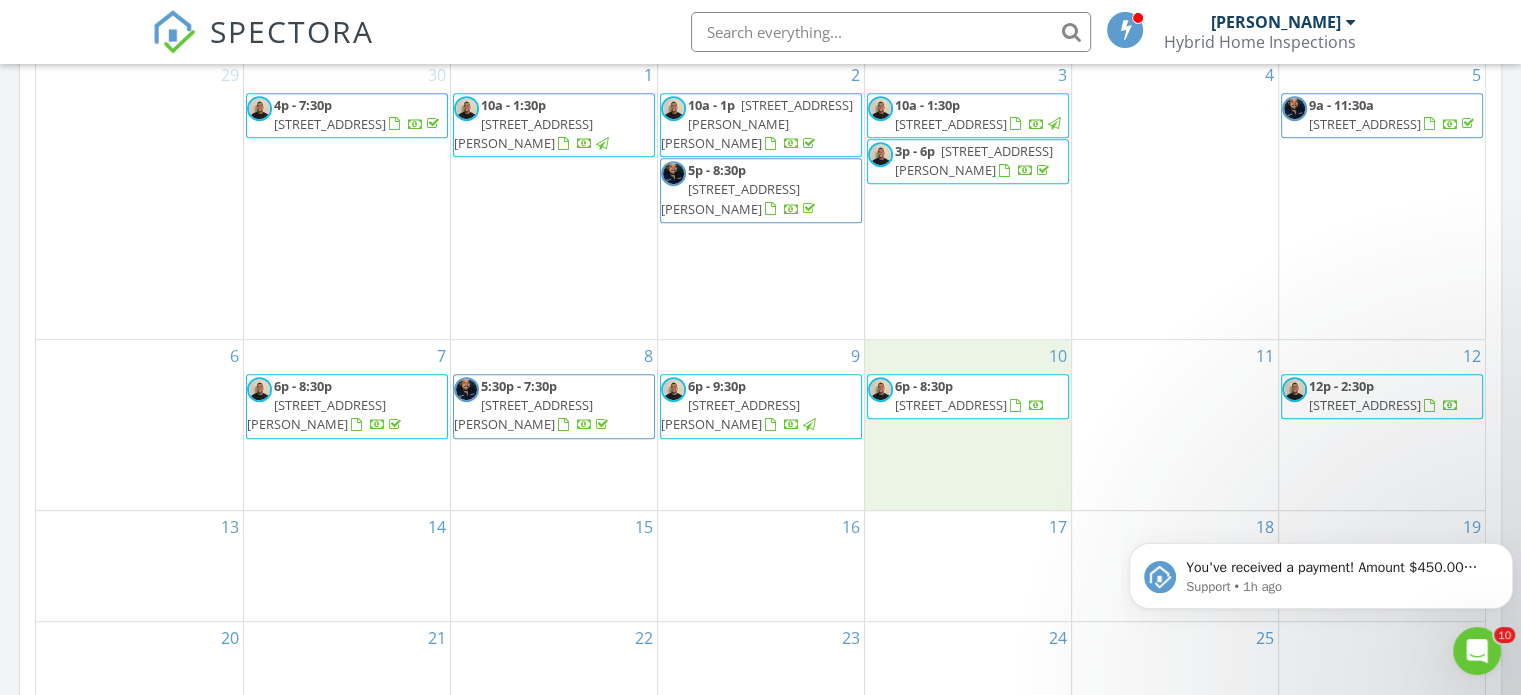 click on "10
6p - 8:30p
1902 SE Burgundy Ln, Port St. Lucie 34952" at bounding box center (968, 425) 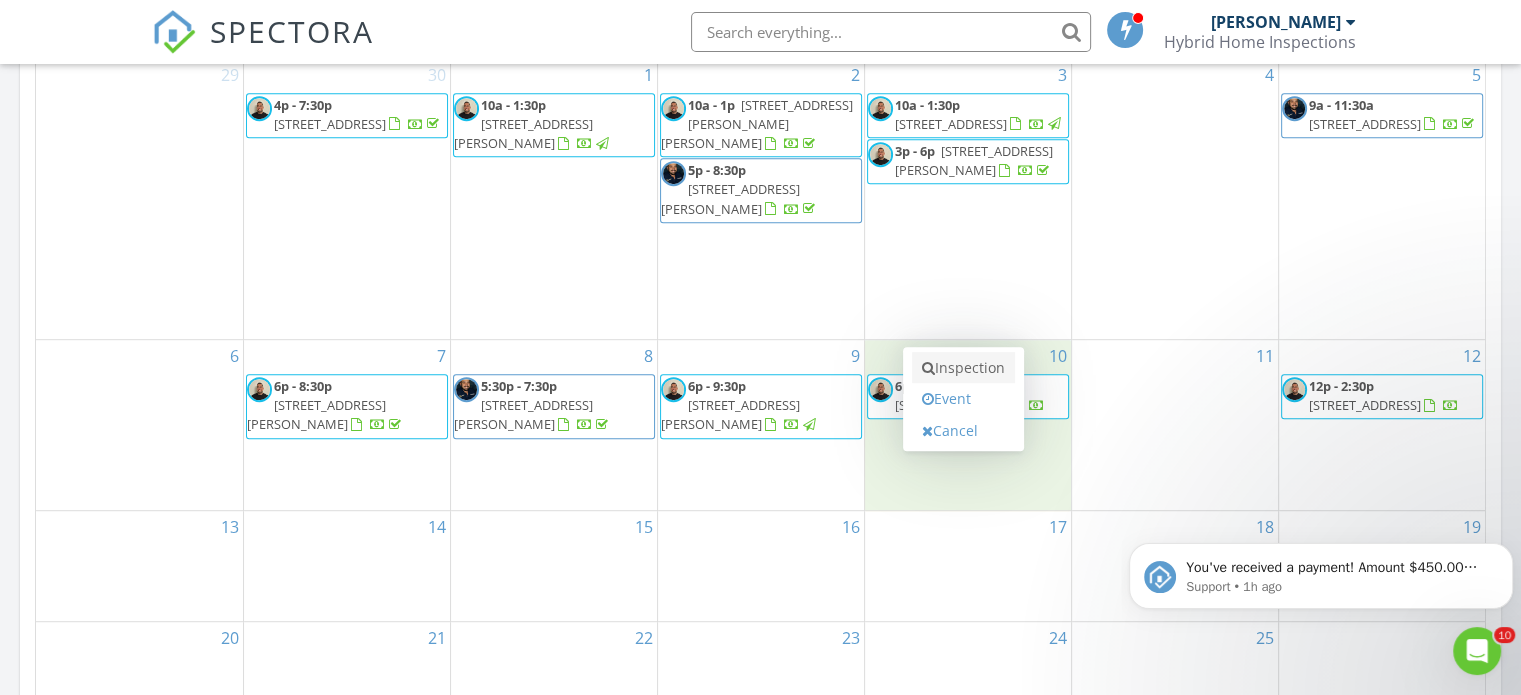 click on "Inspection" at bounding box center (963, 368) 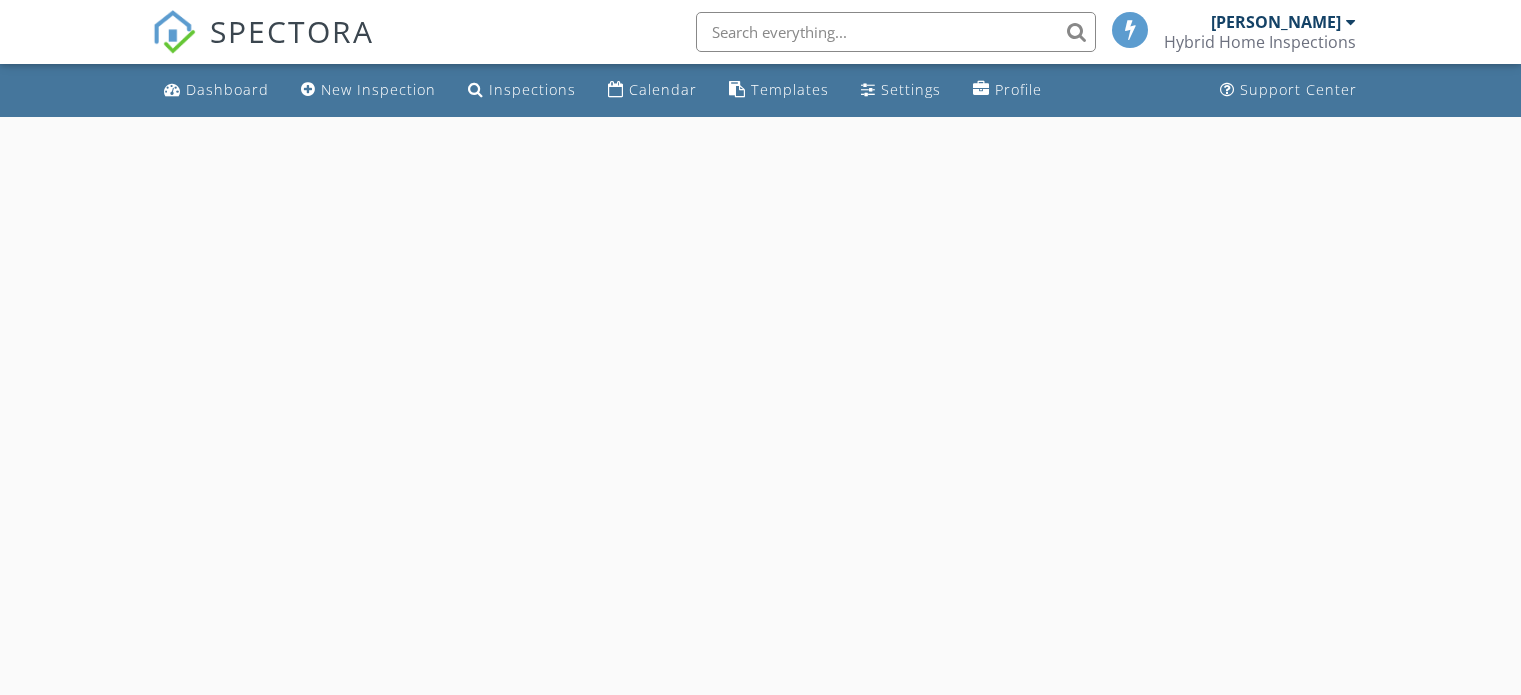 scroll, scrollTop: 0, scrollLeft: 0, axis: both 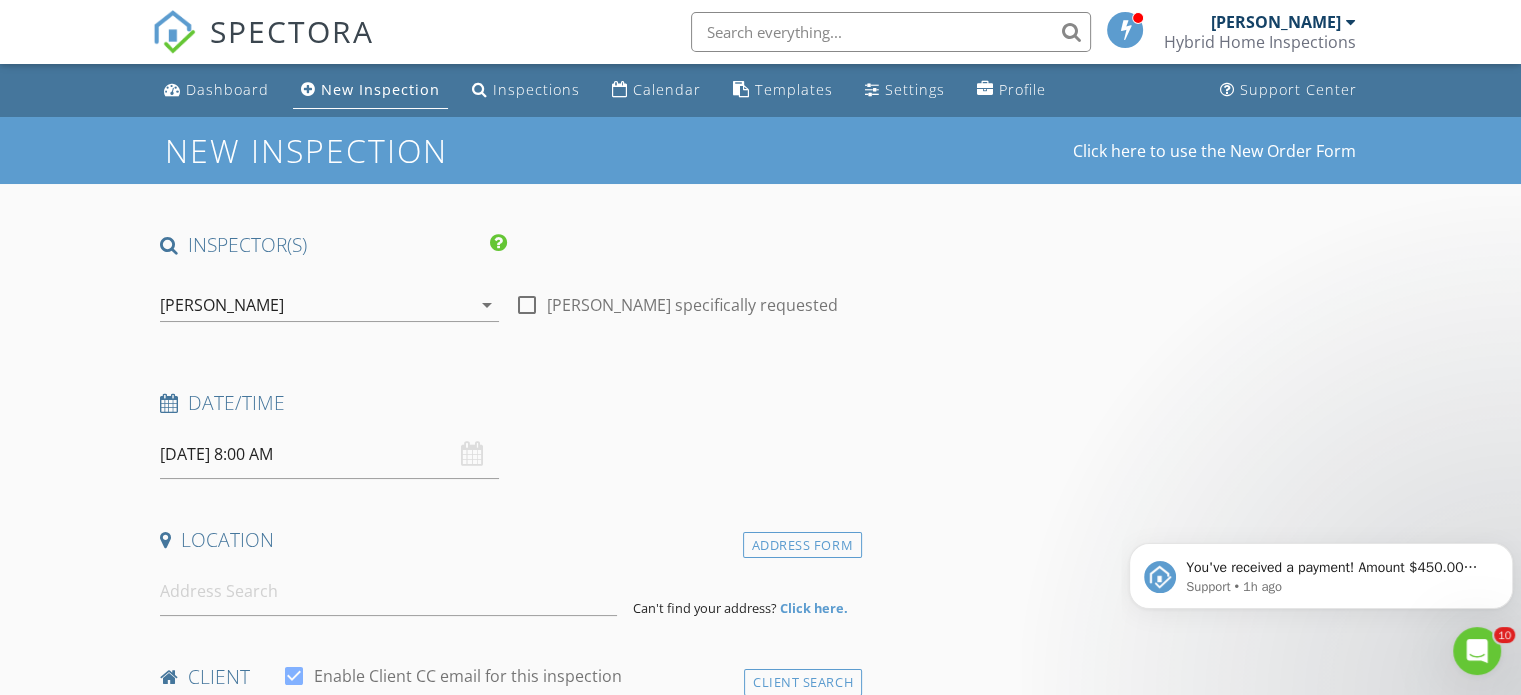 click on "arrow_drop_down" at bounding box center (487, 305) 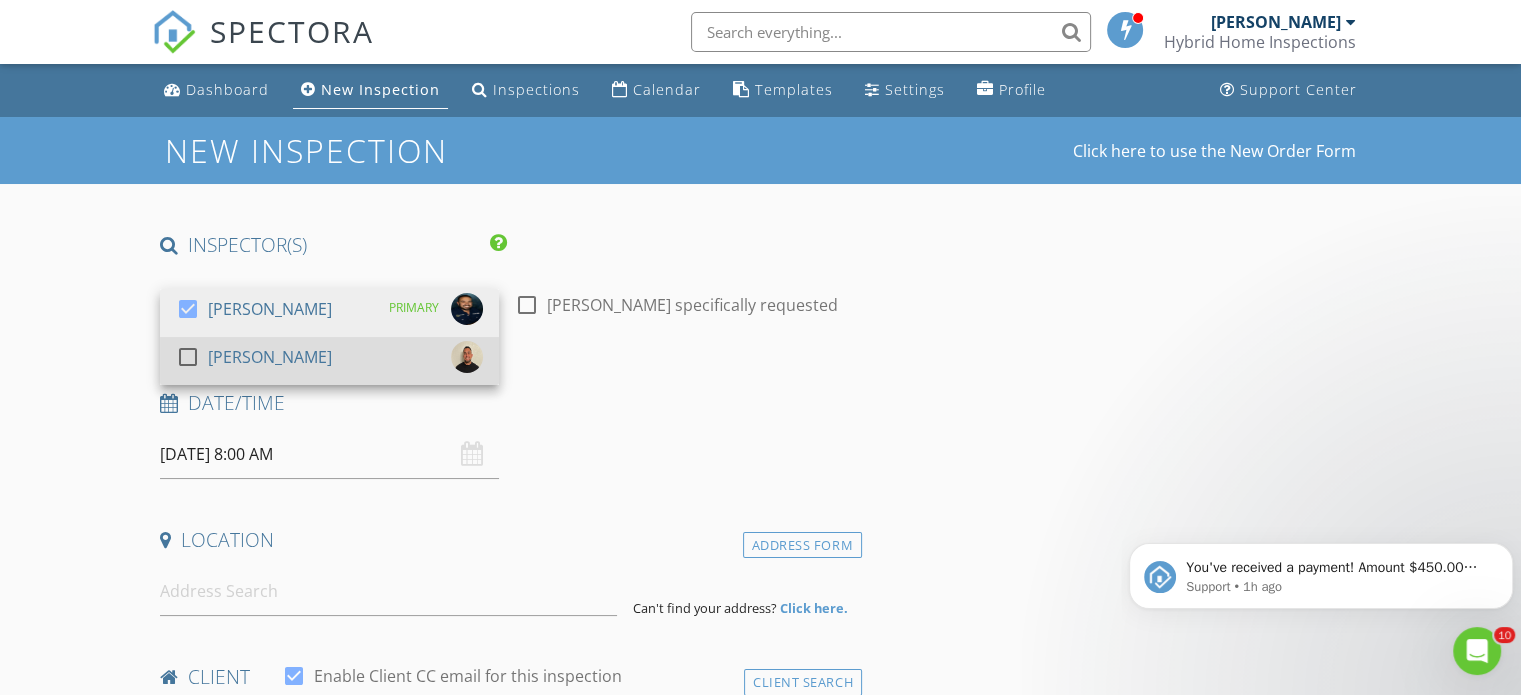 click on "check_box_outline_blank   Joshua Leavis" at bounding box center [329, 361] 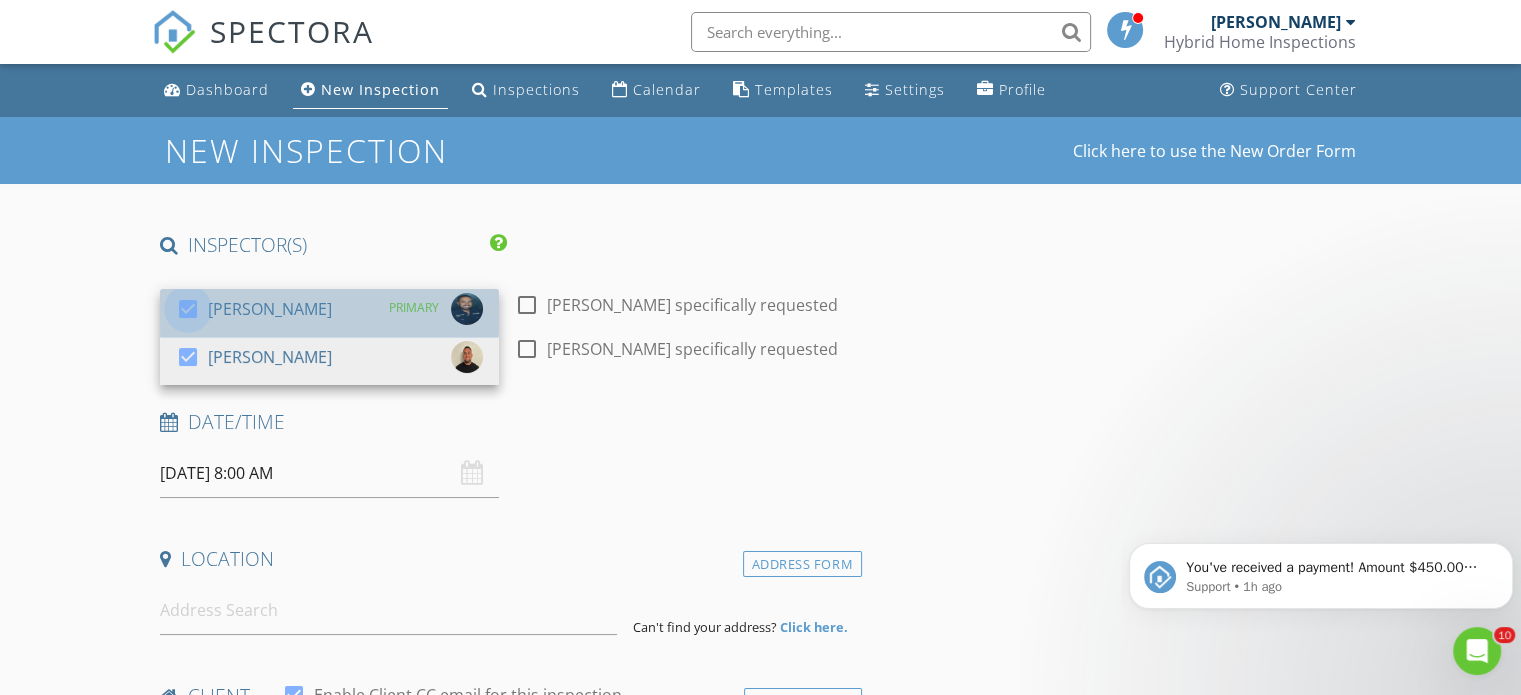 click at bounding box center (188, 309) 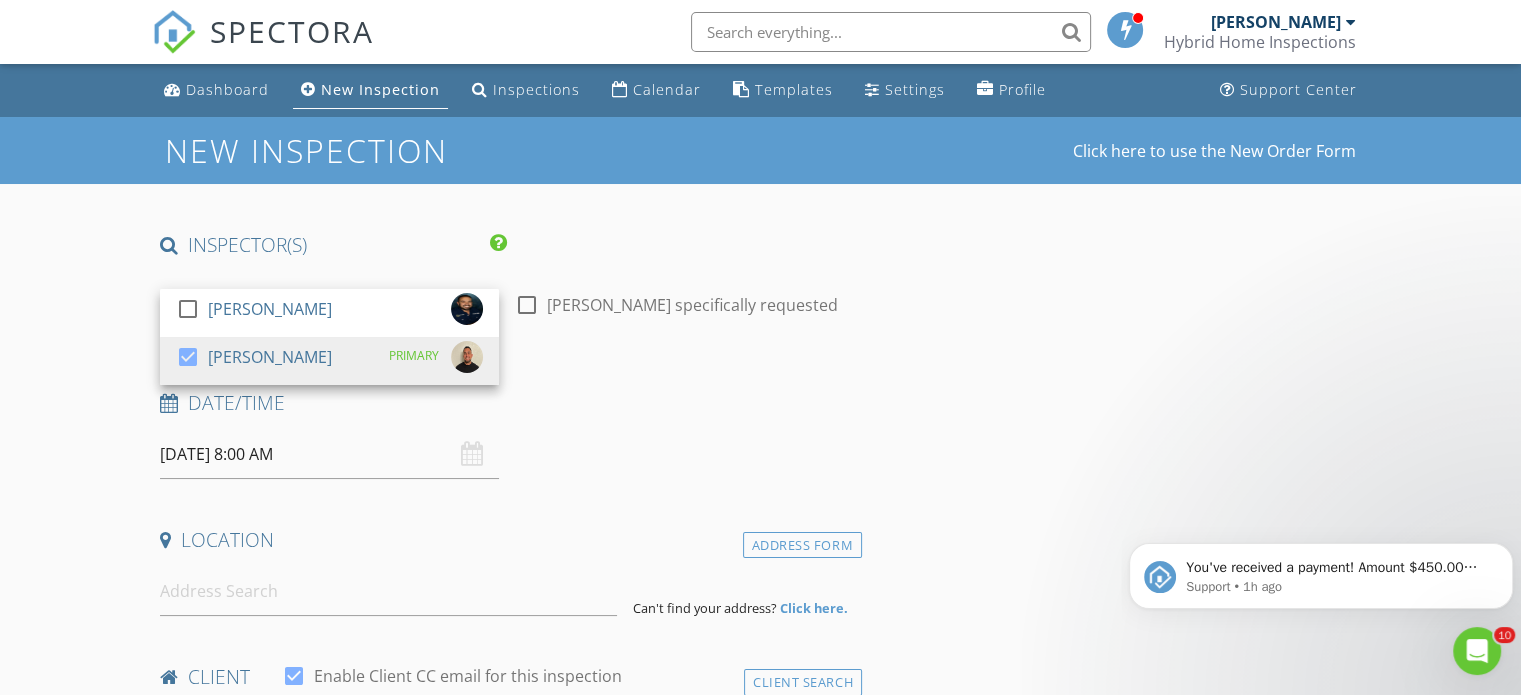 click on "New Inspection
Click here to use the New Order Form
INSPECTOR(S)
check_box_outline_blank   Miles Cardenas     check_box   Joshua Leavis   PRIMARY   Joshua Leavis arrow_drop_down   check_box_outline_blank Joshua Leavis specifically requested
Date/Time
07/10/2025 8:00 AM
Location
Address Form       Can't find your address?   Click here.
client
check_box Enable Client CC email for this inspection   Client Search     check_box_outline_blank Client is a Company/Organization     First Name   Last Name   Email   CC Email   Phone           Notes   Private Notes
ADD ADDITIONAL client
SERVICES
check_box_outline_blank   Residential Inspection   check_box_outline_blank   4 - Point Inspection   check_box_outline_blank   Wind Mitigation   check_box_outline_blank" at bounding box center (760, 1746) 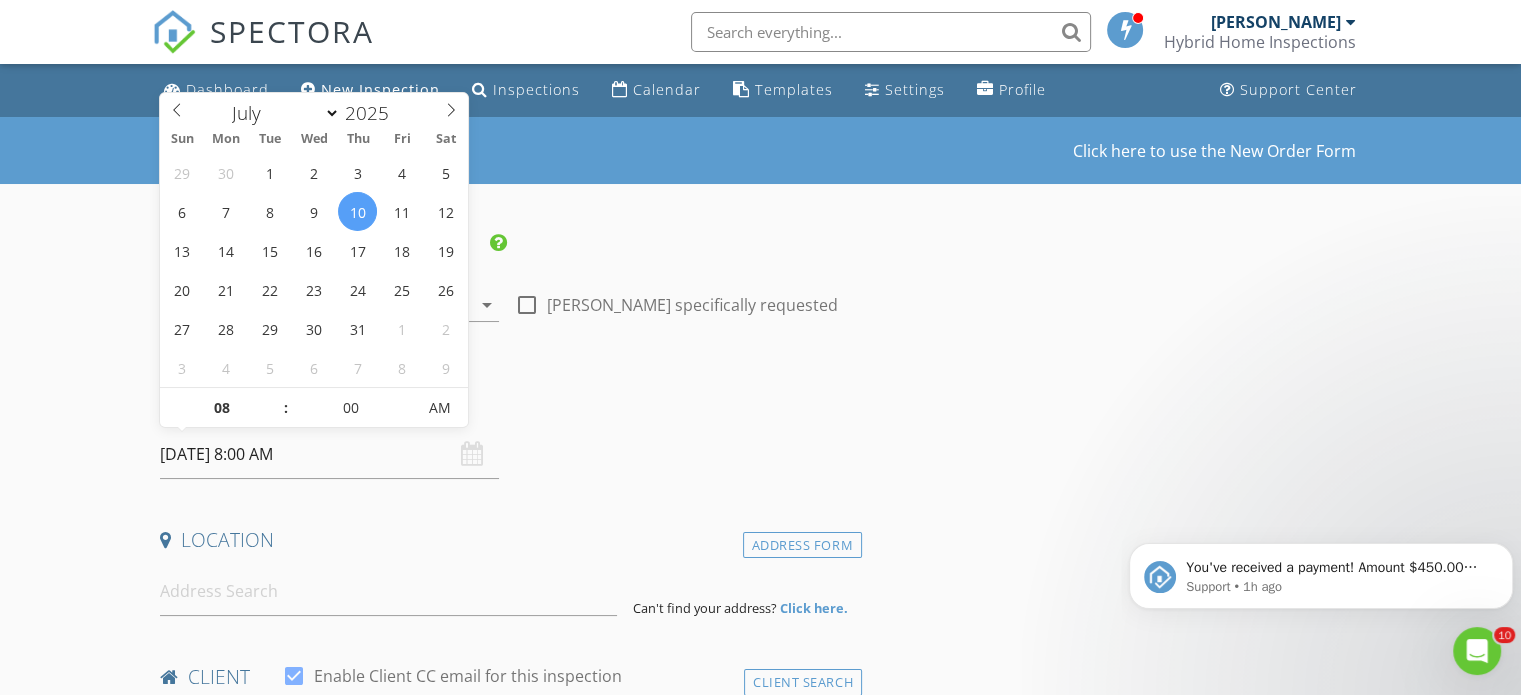 click on "07/10/2025 8:00 AM" at bounding box center [329, 454] 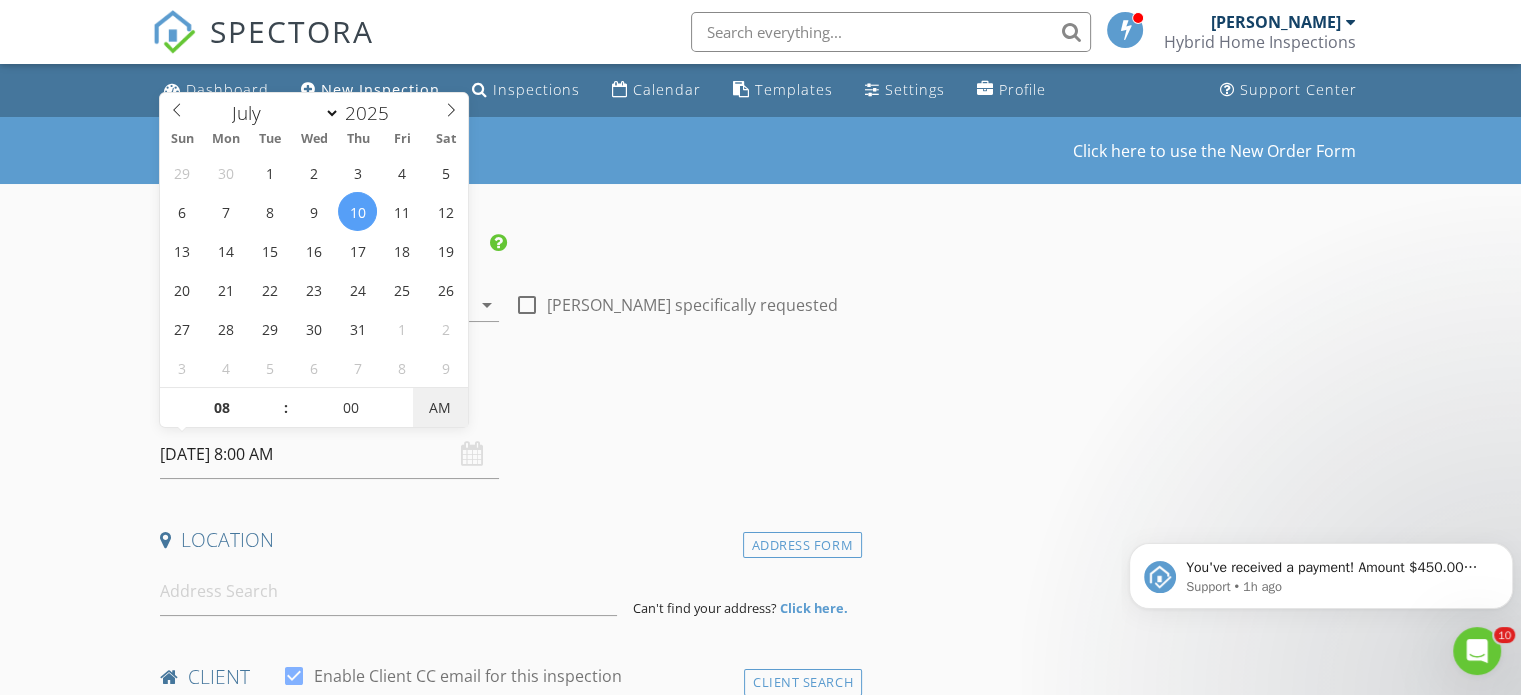 type on "[DATE] 8:00 PM" 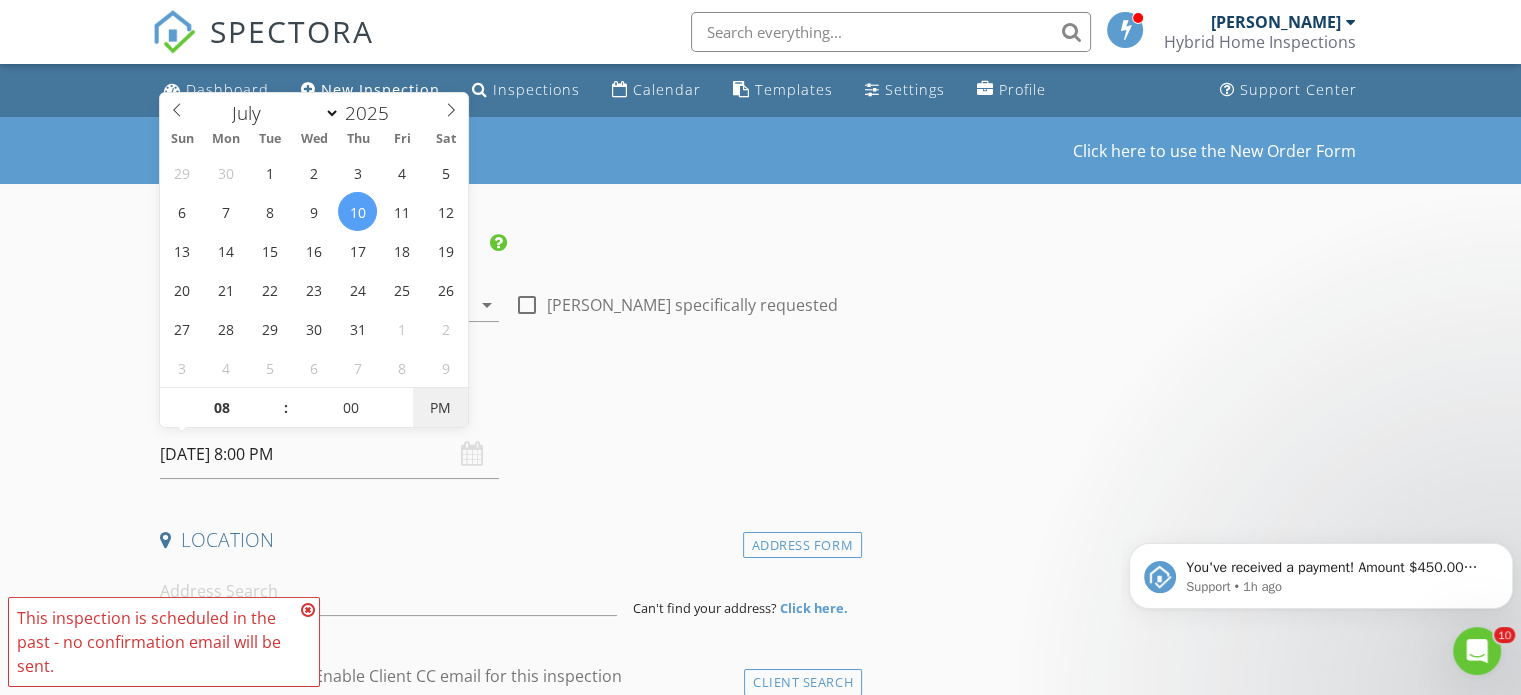 click on "PM" at bounding box center [440, 408] 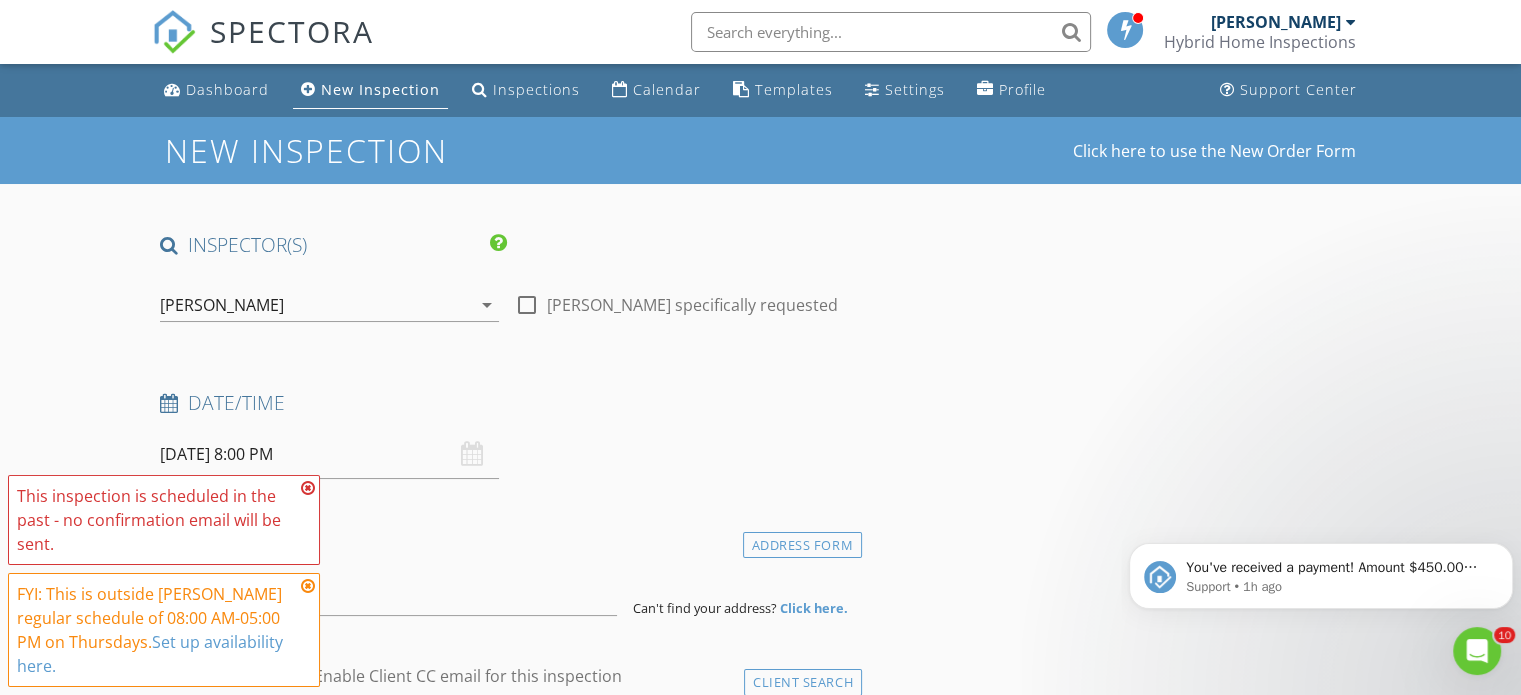 click on "Date/Time" at bounding box center [507, 403] 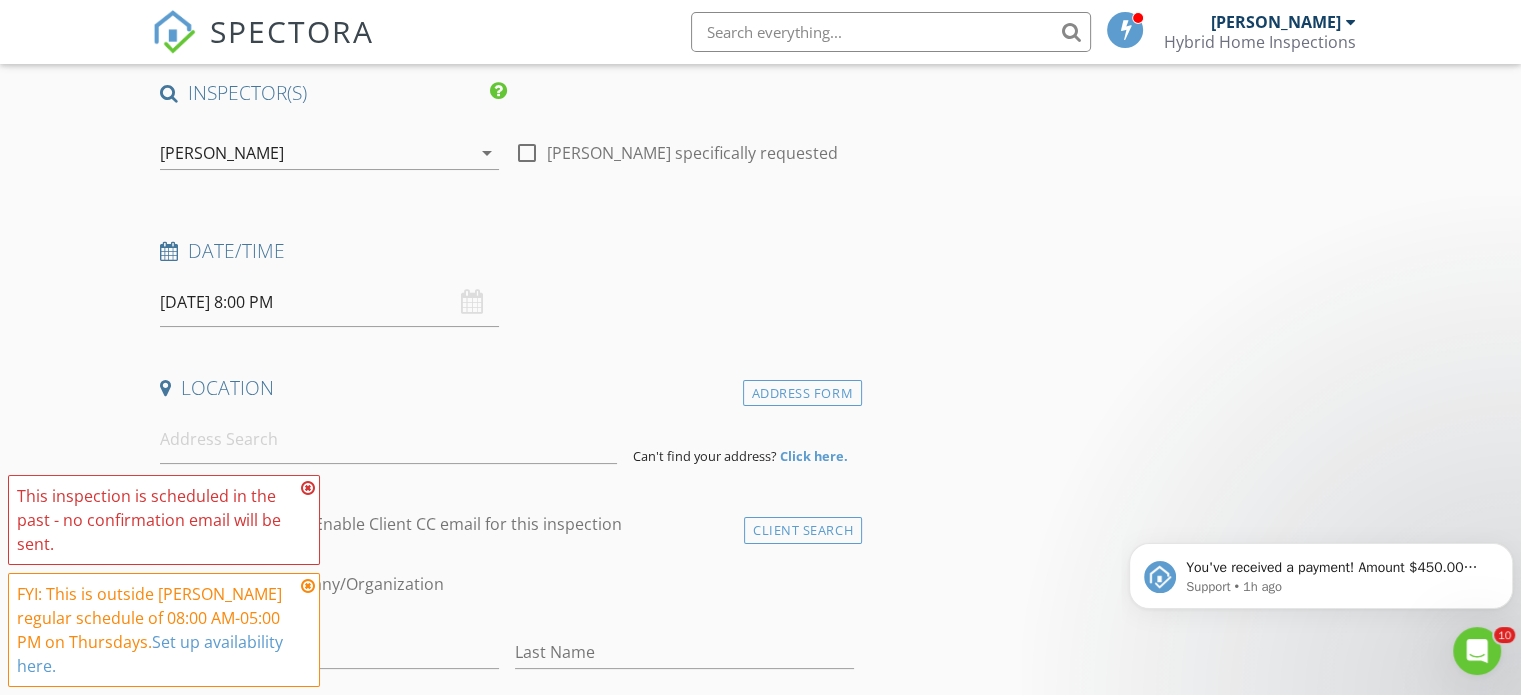 scroll, scrollTop: 155, scrollLeft: 0, axis: vertical 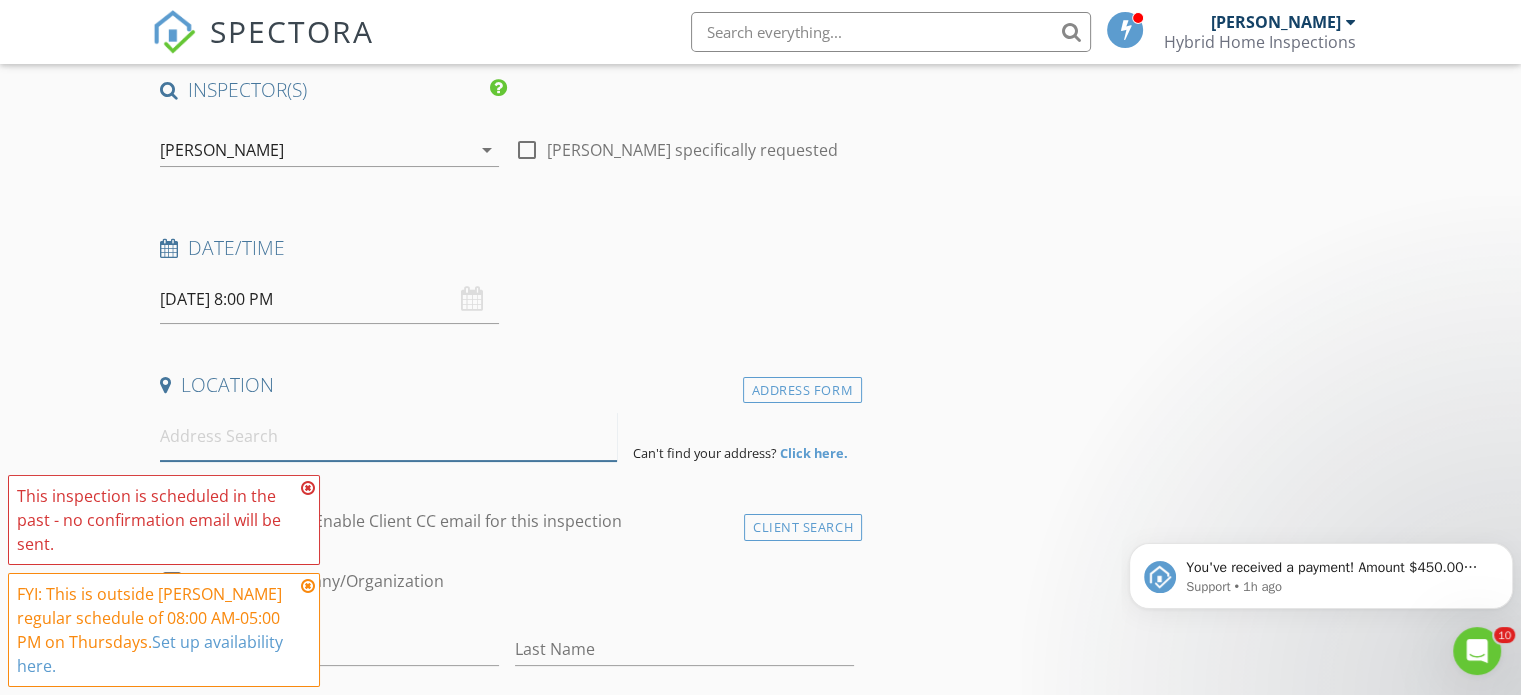 click at bounding box center (388, 436) 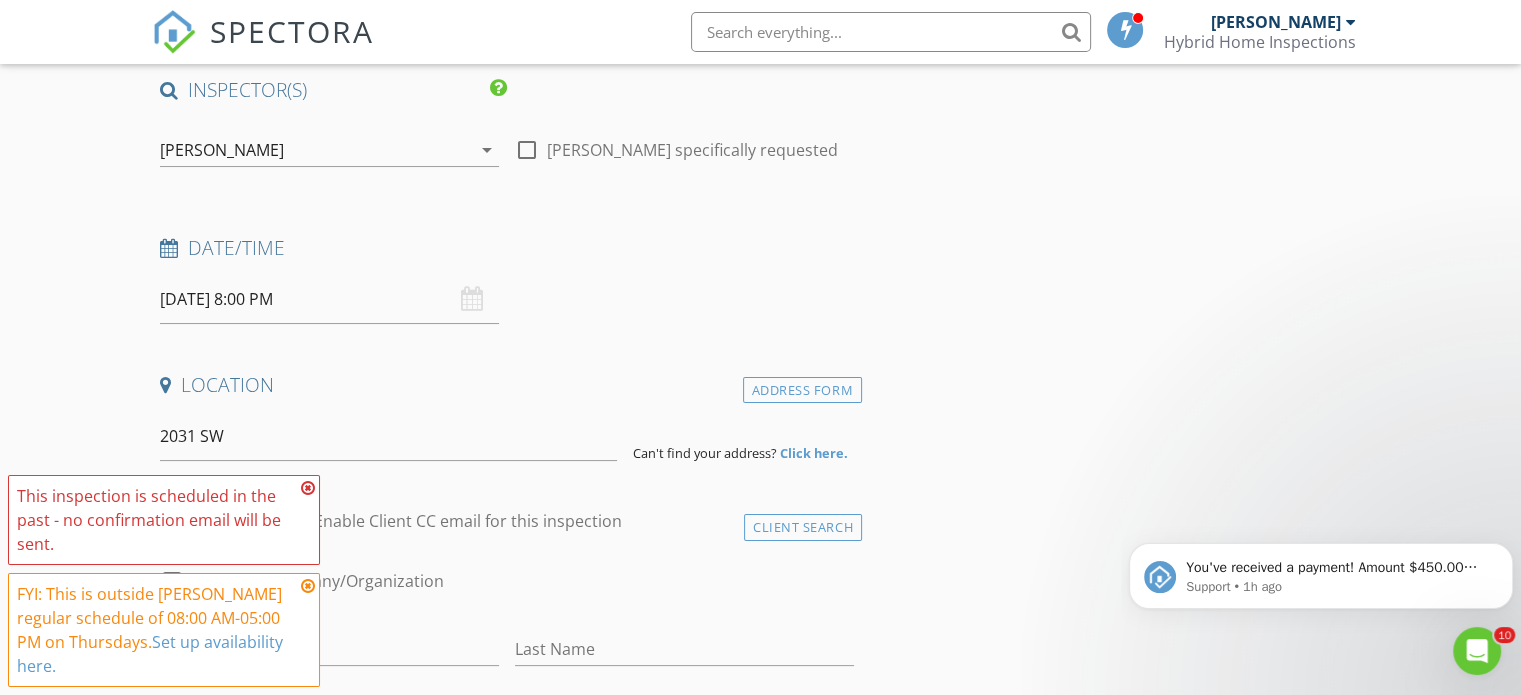 click at bounding box center (308, 488) 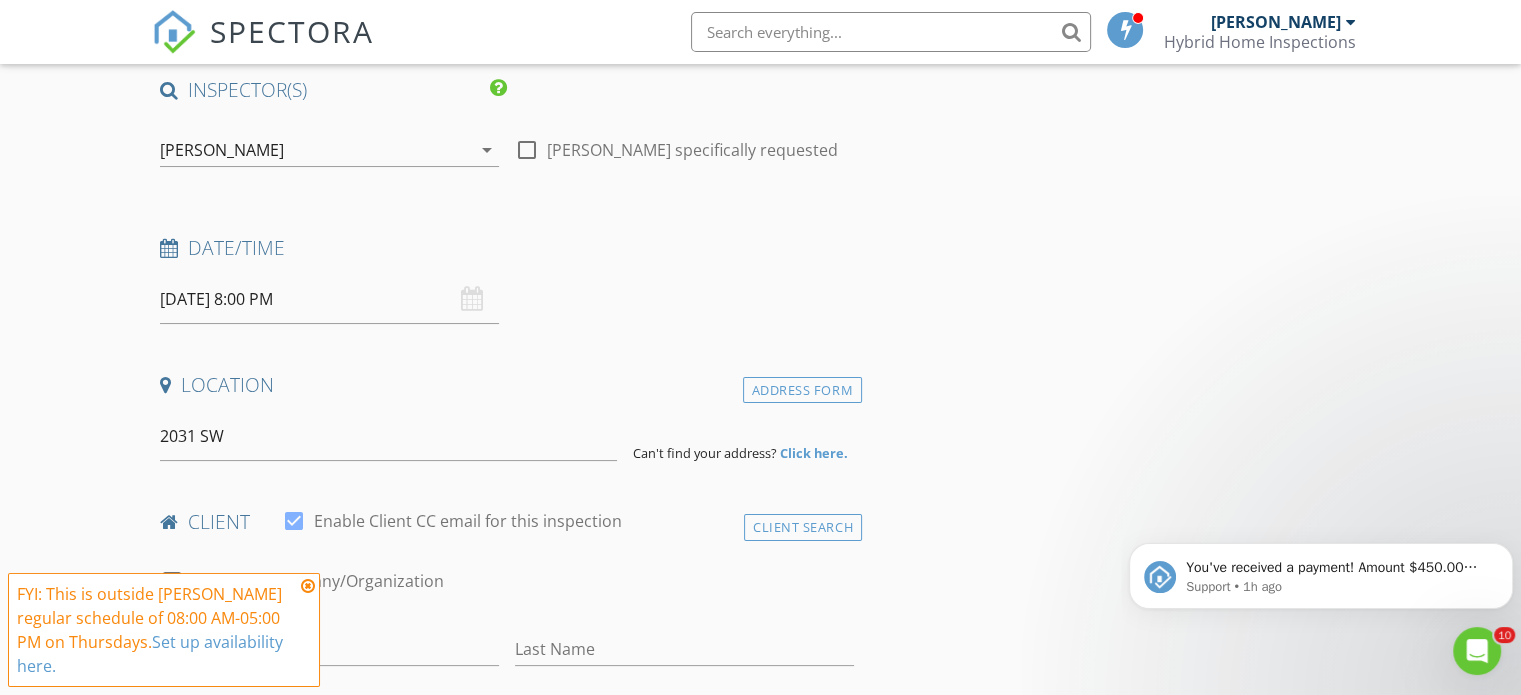 click at bounding box center (308, 586) 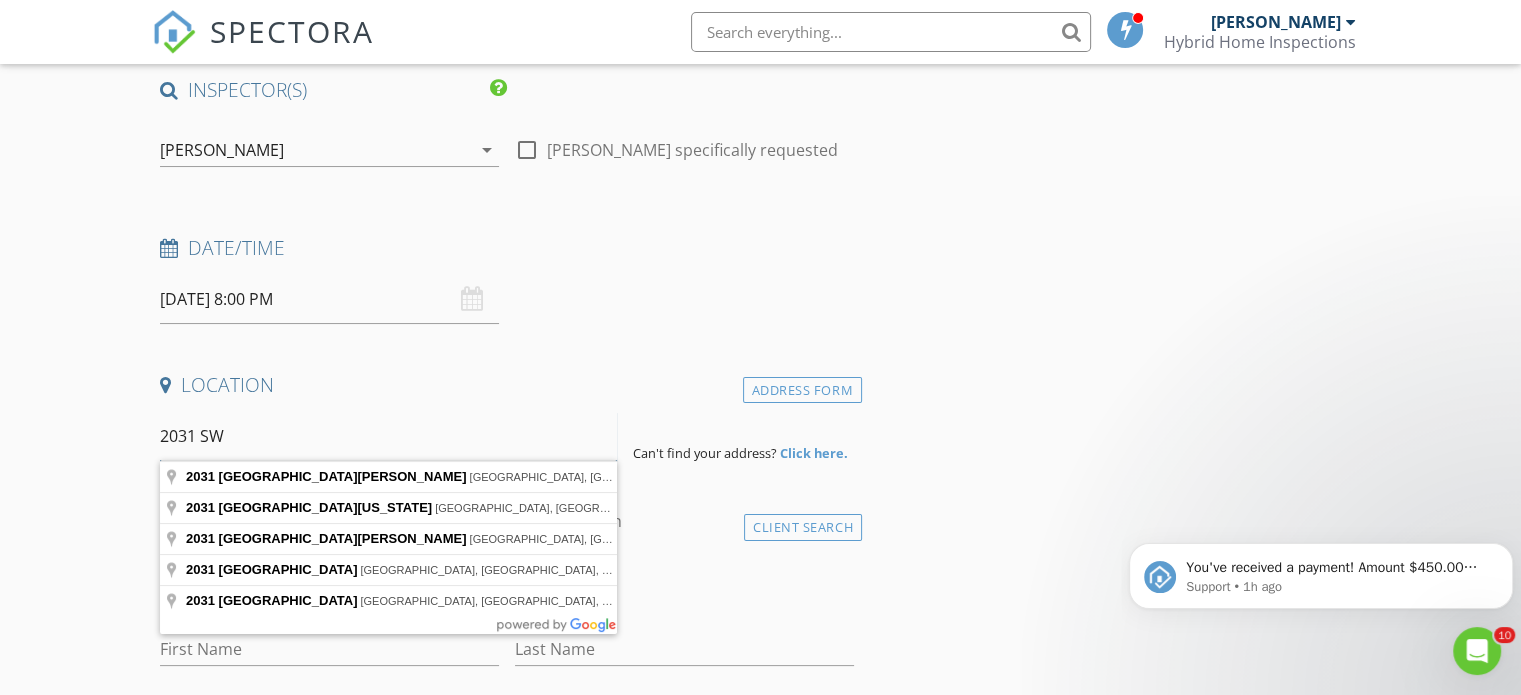 click on "2031 SW" at bounding box center [388, 436] 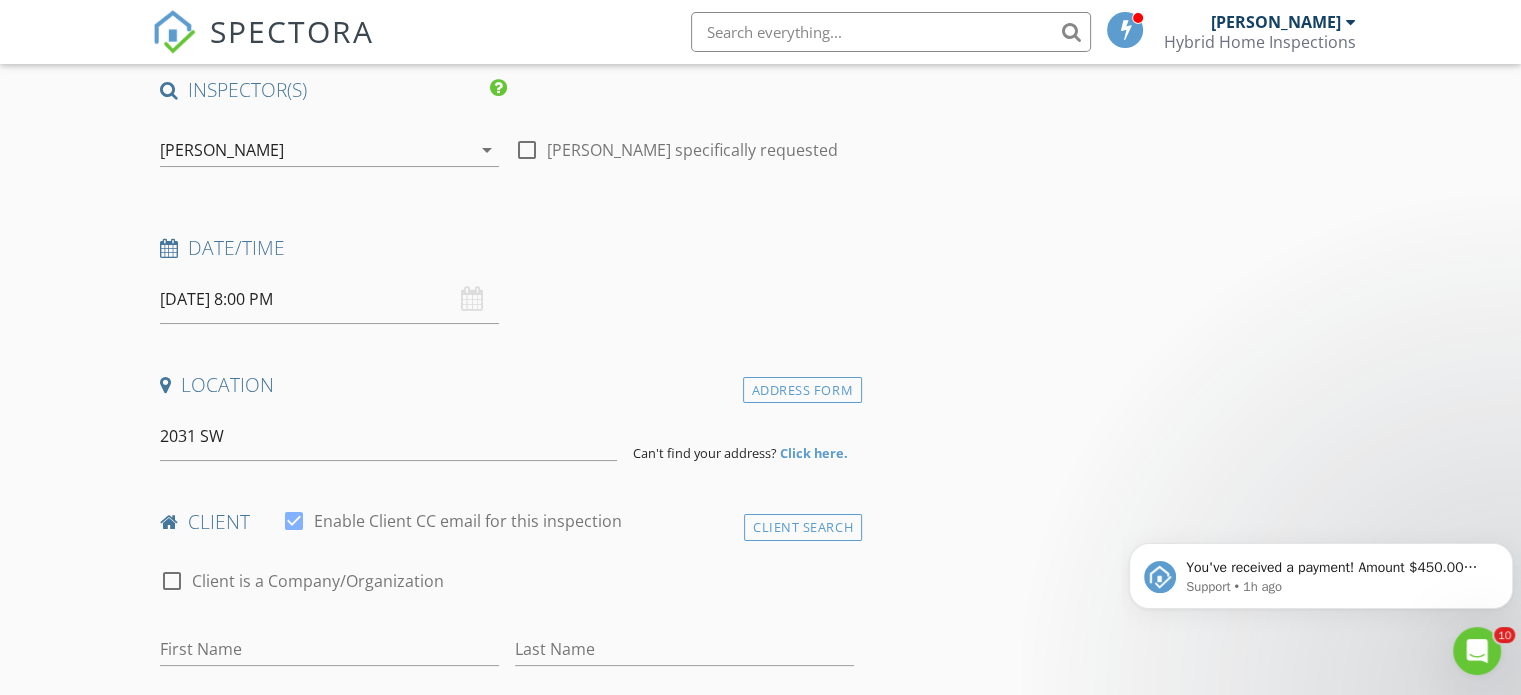 type on "2031 Southwest Akorot Road, Port St. Lucie, FL, USA" 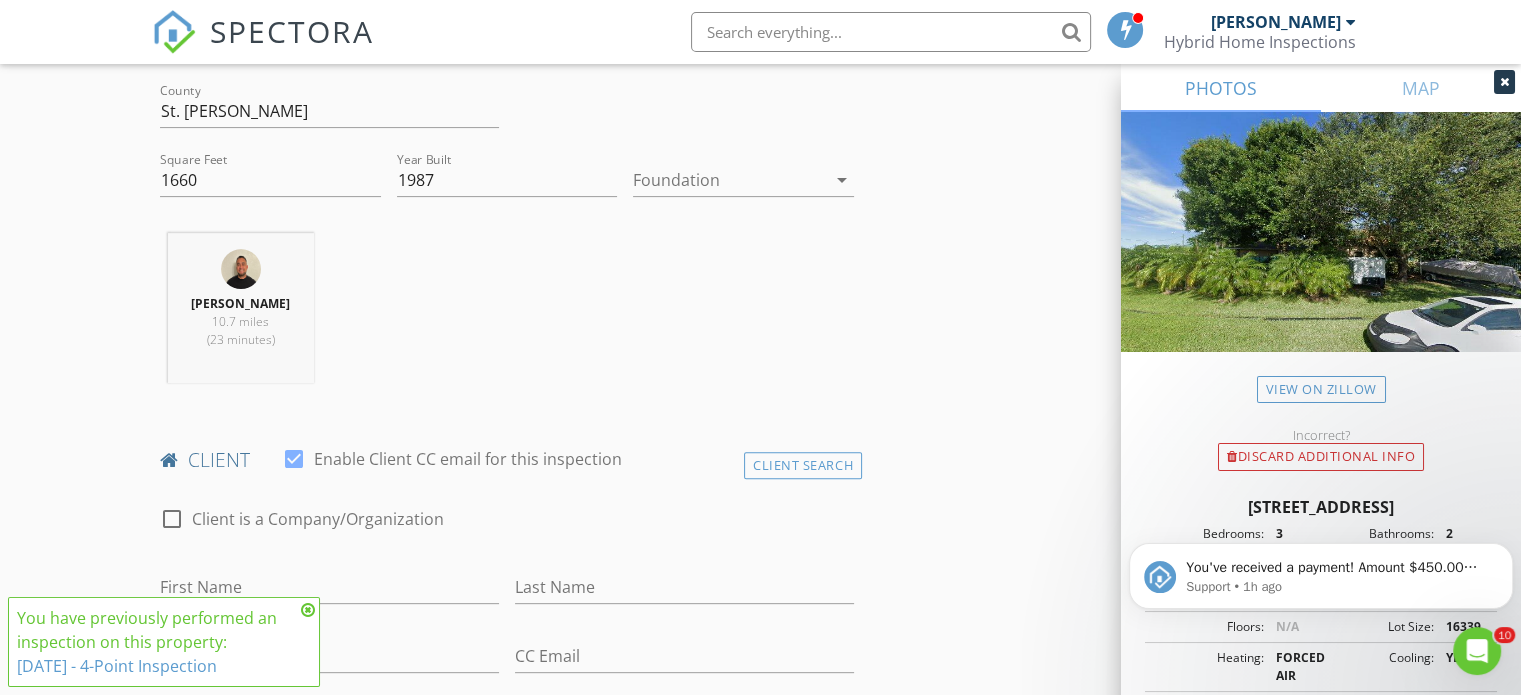 scroll, scrollTop: 826, scrollLeft: 0, axis: vertical 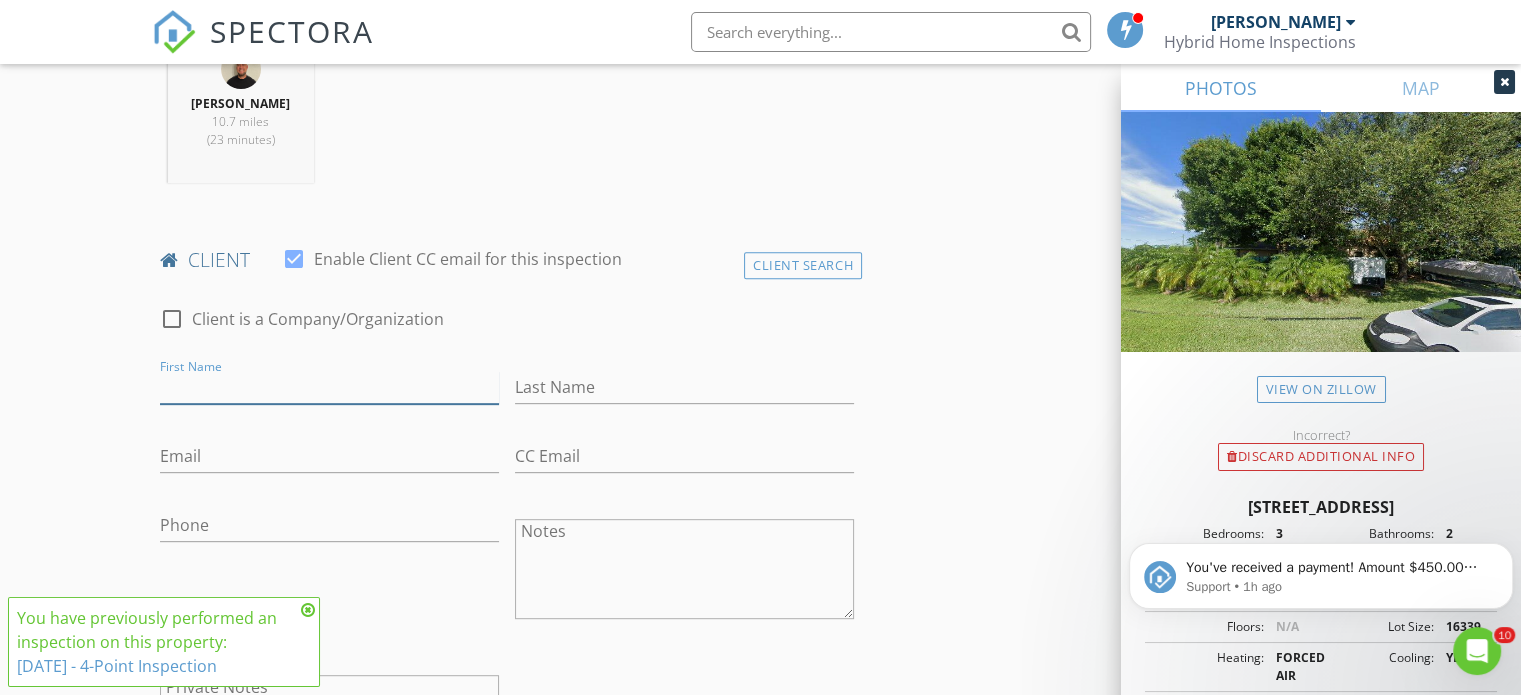 click on "First Name" at bounding box center [329, 387] 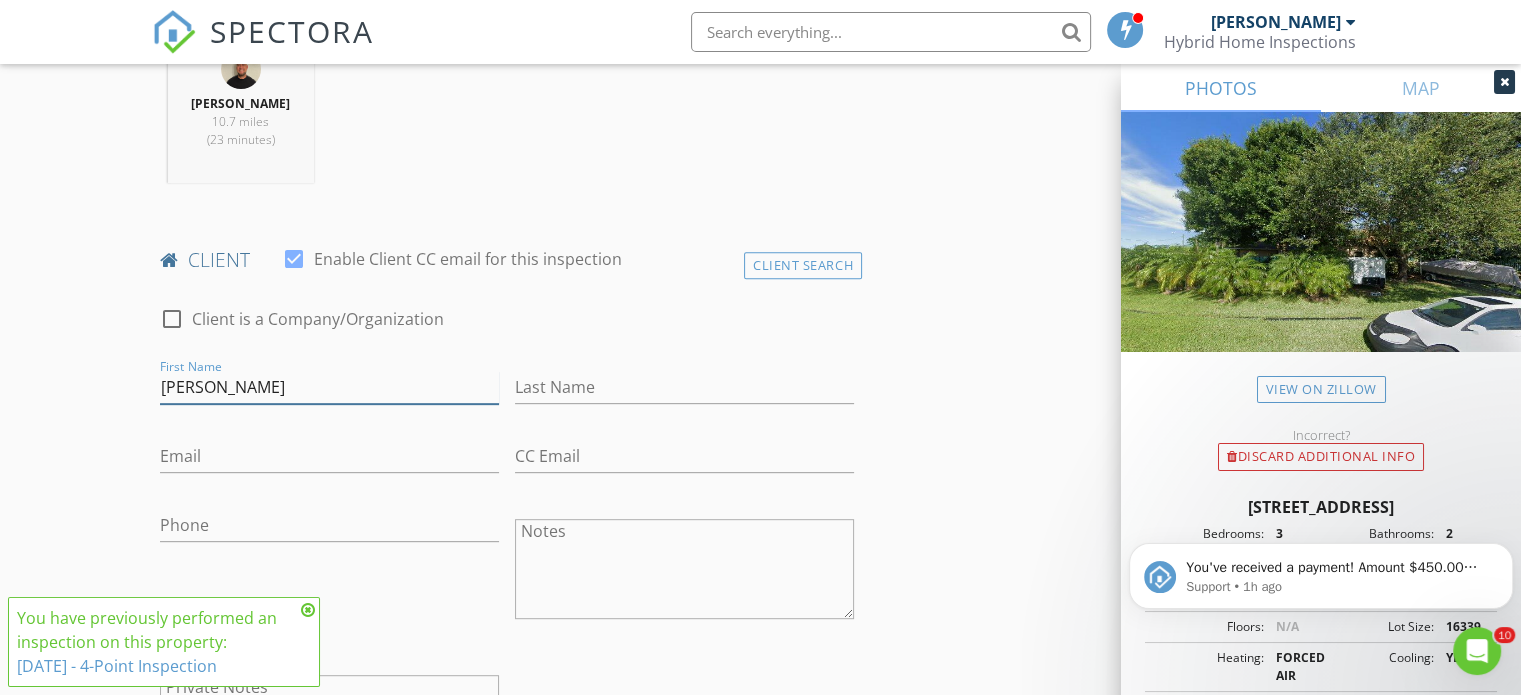 type on "[PERSON_NAME]" 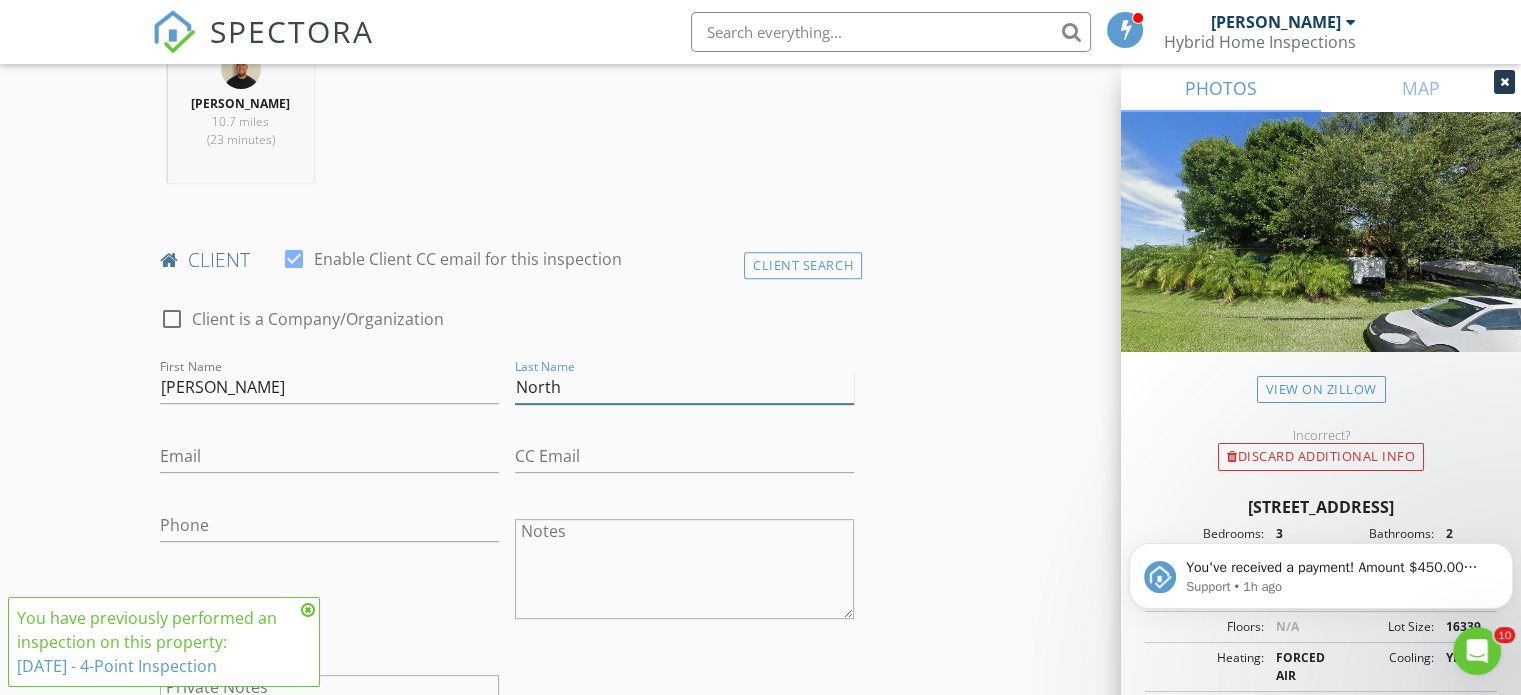type on "North" 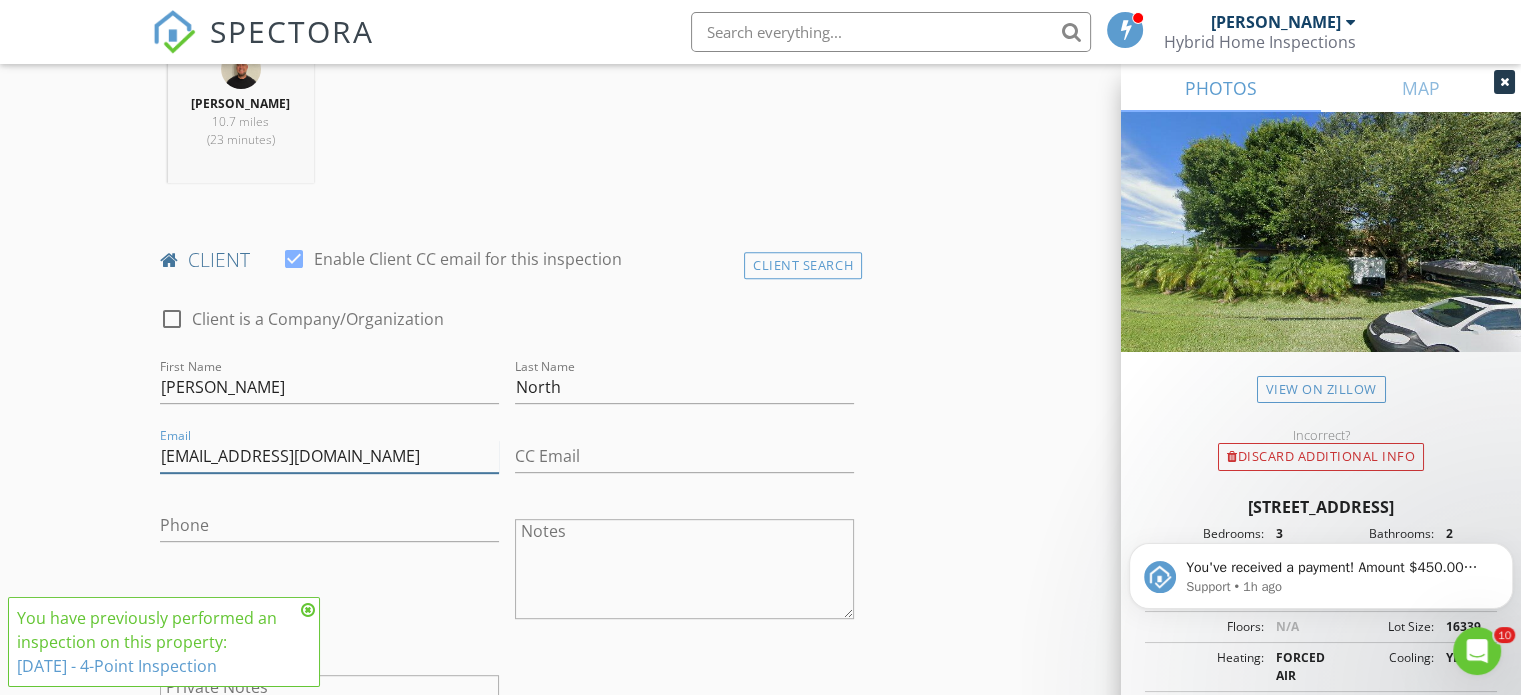 type on "[EMAIL_ADDRESS][DOMAIN_NAME]" 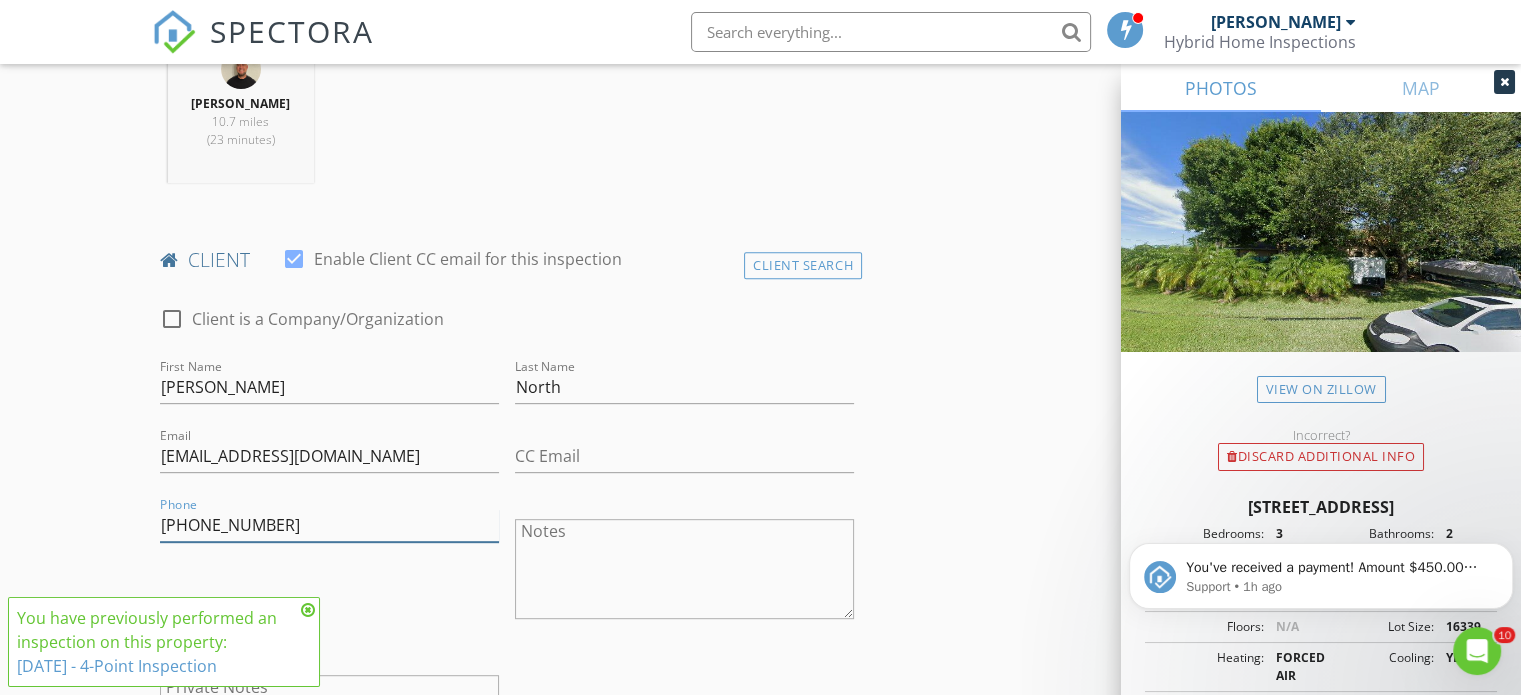 type on "[PHONE_NUMBER]" 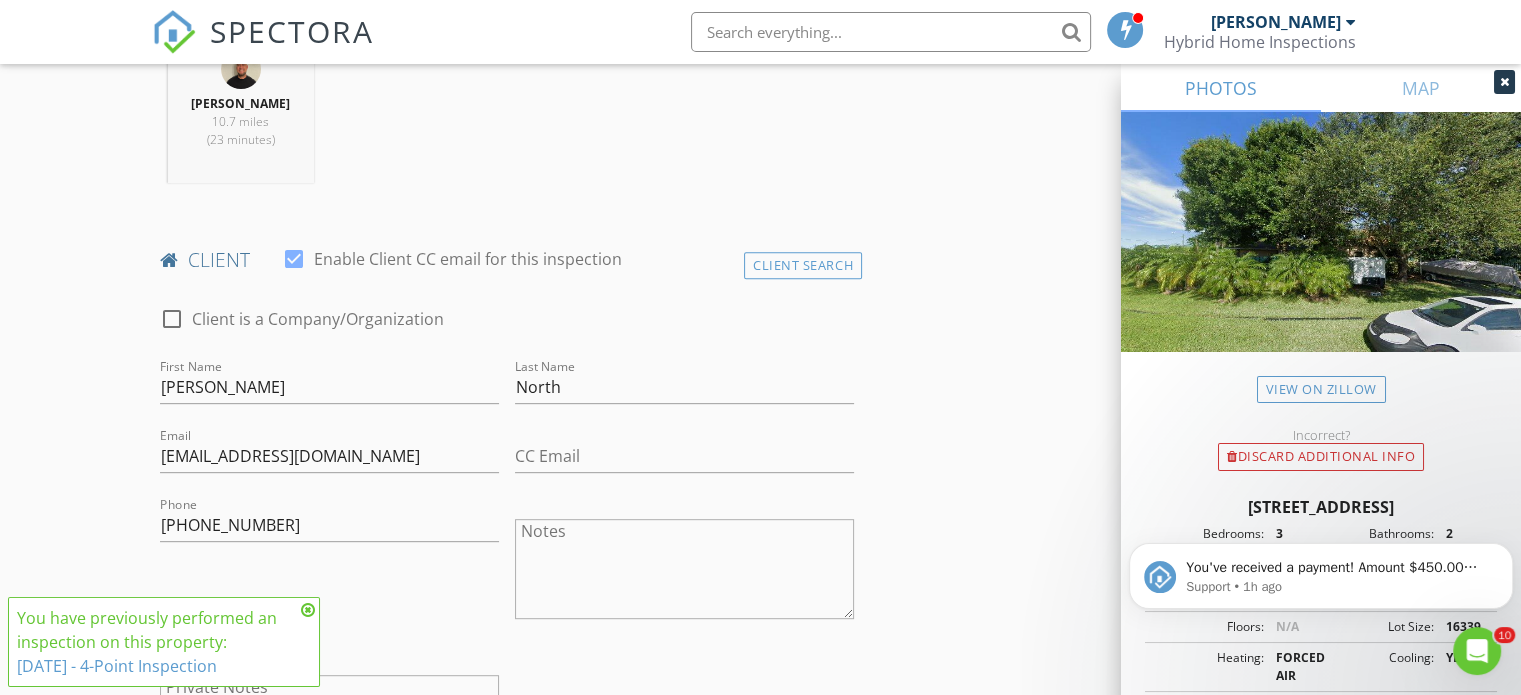 click at bounding box center [308, 610] 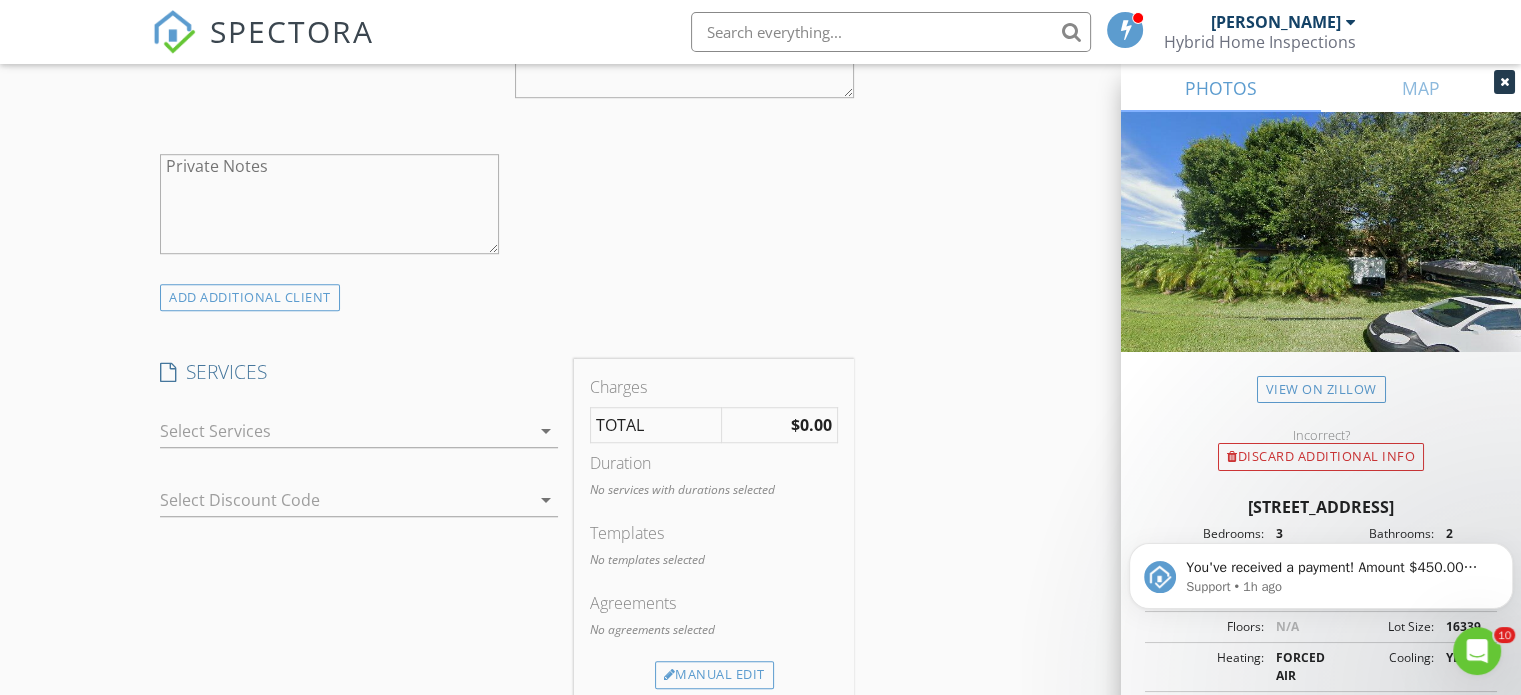 scroll, scrollTop: 1380, scrollLeft: 0, axis: vertical 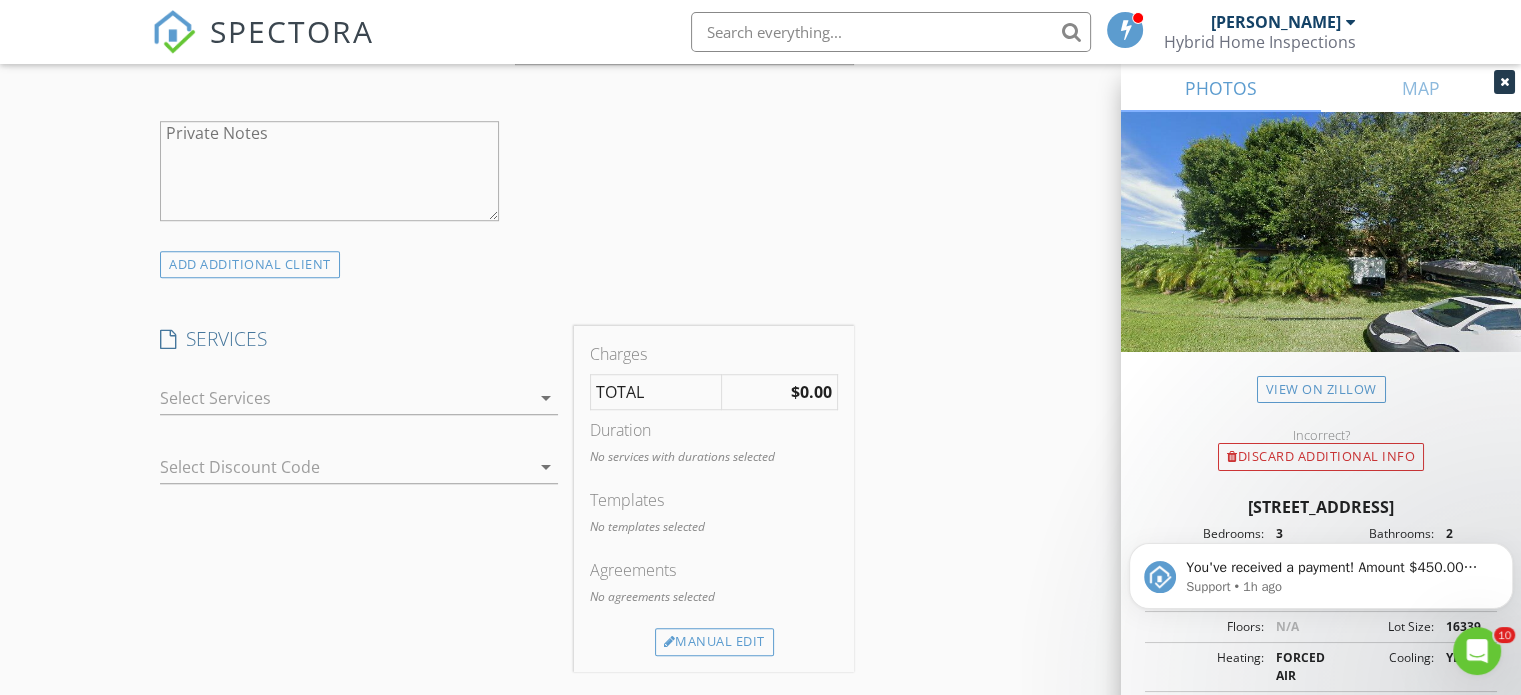 click on "arrow_drop_down" at bounding box center (546, 398) 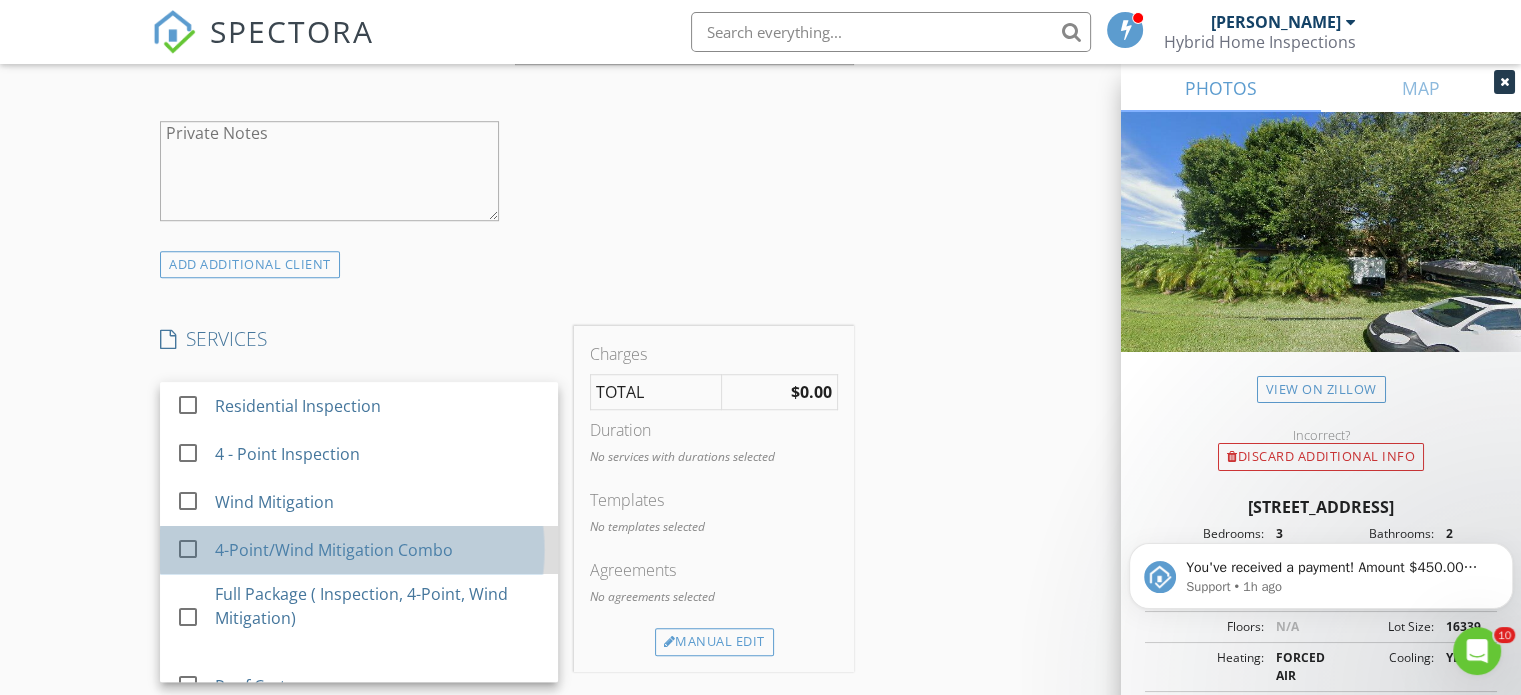 click on "4-Point/Wind Mitigation Combo" at bounding box center [334, 550] 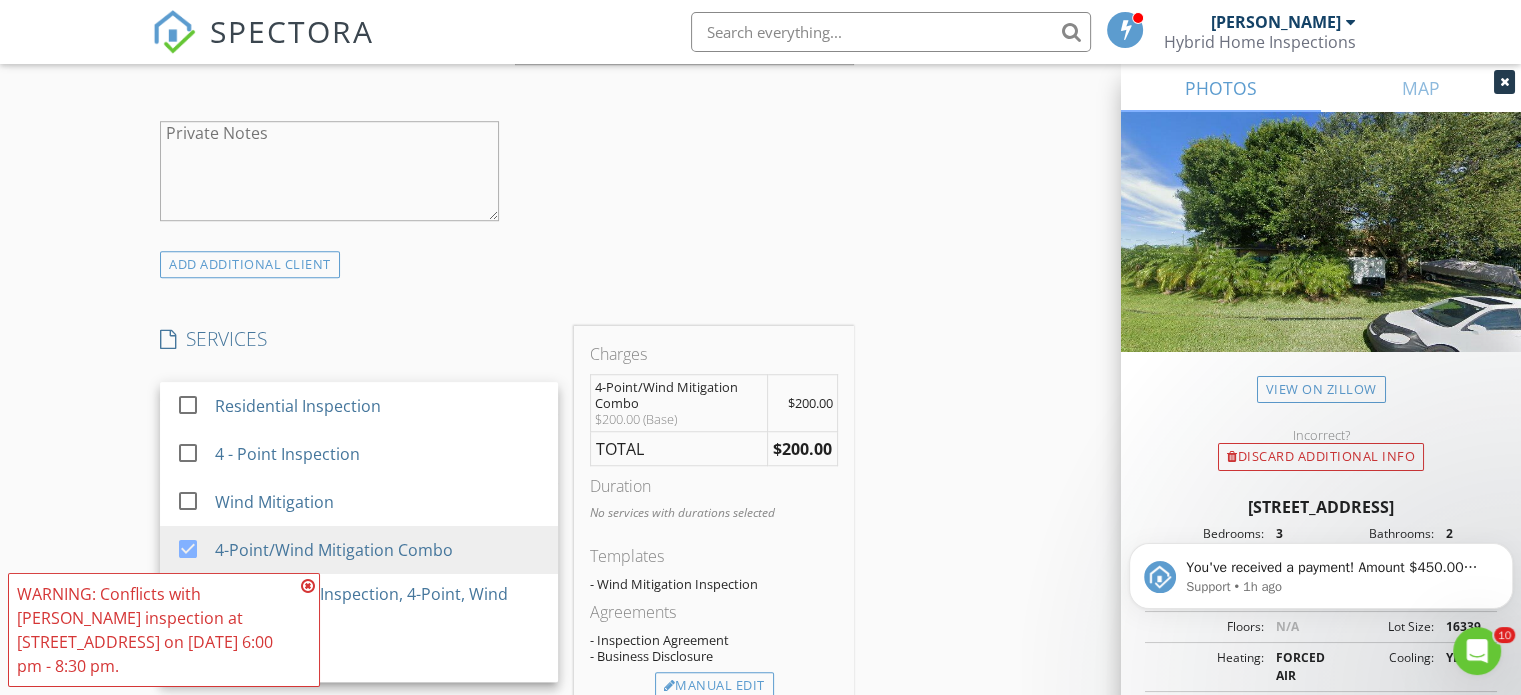 click at bounding box center [308, 586] 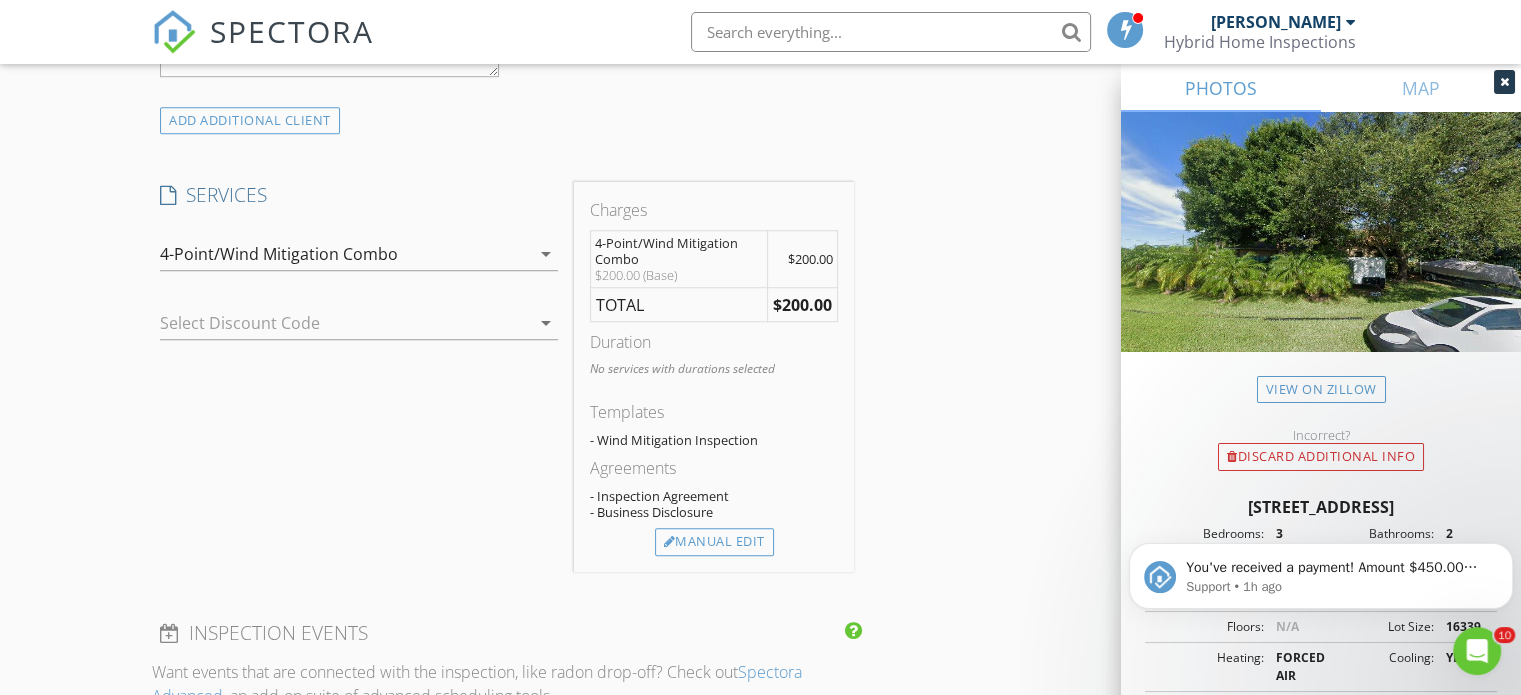 scroll, scrollTop: 1540, scrollLeft: 0, axis: vertical 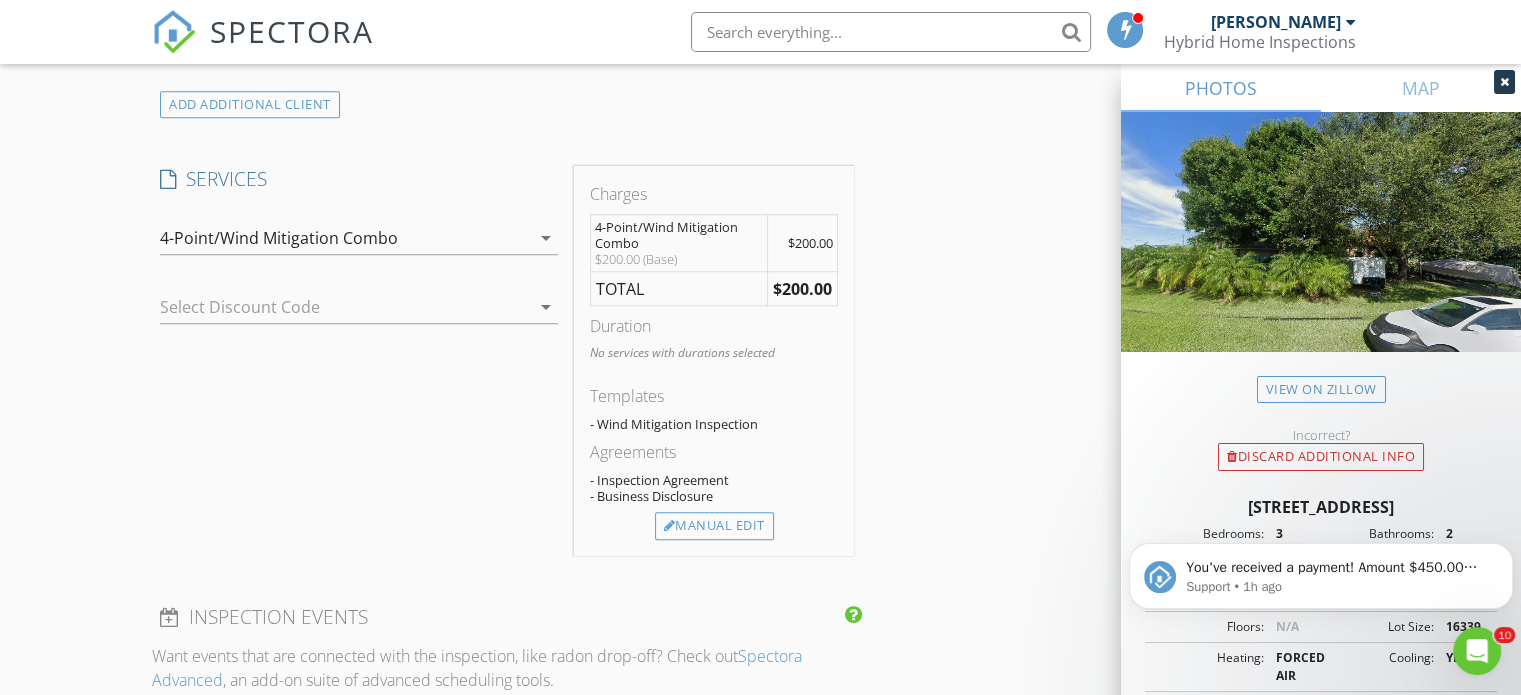 click on "Agreements
- Inspection Agreement
- Business Disclosure" at bounding box center [714, 476] 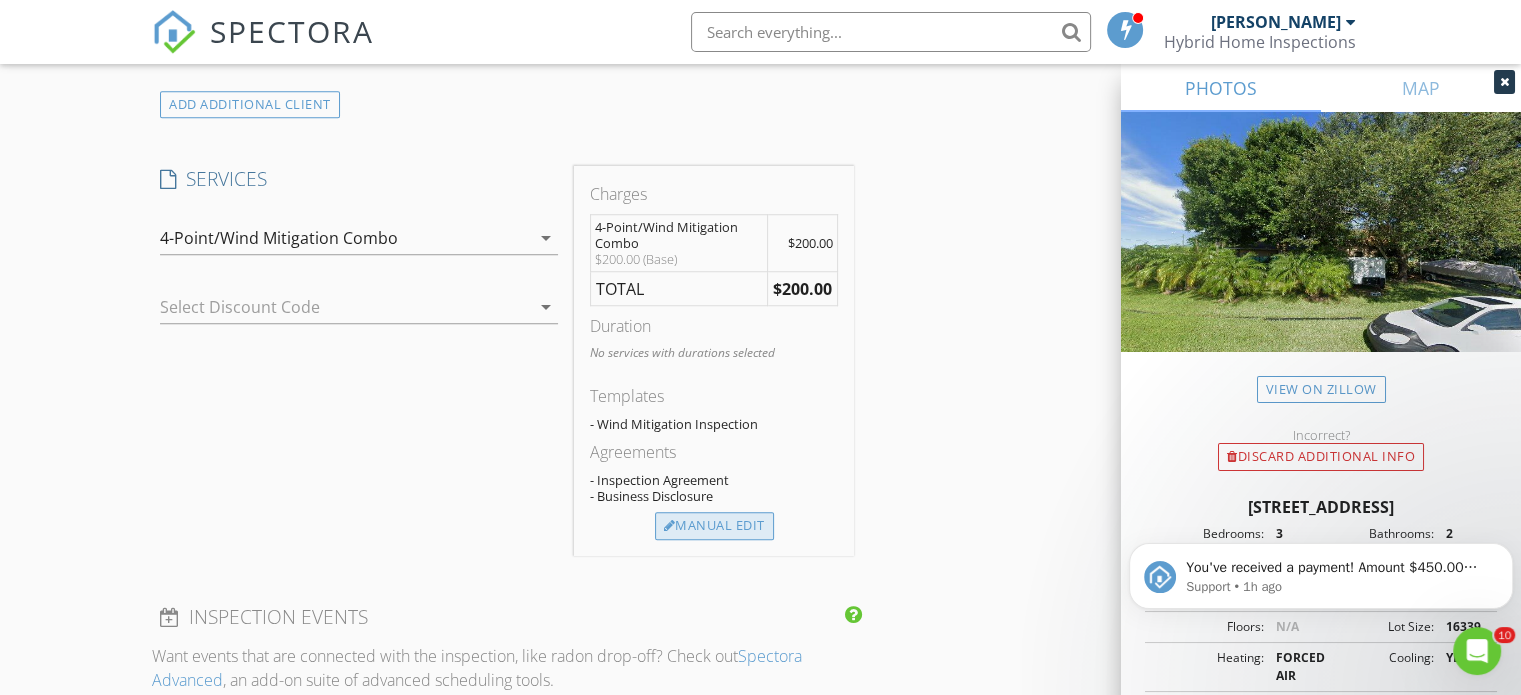 click on "Manual Edit" at bounding box center [714, 526] 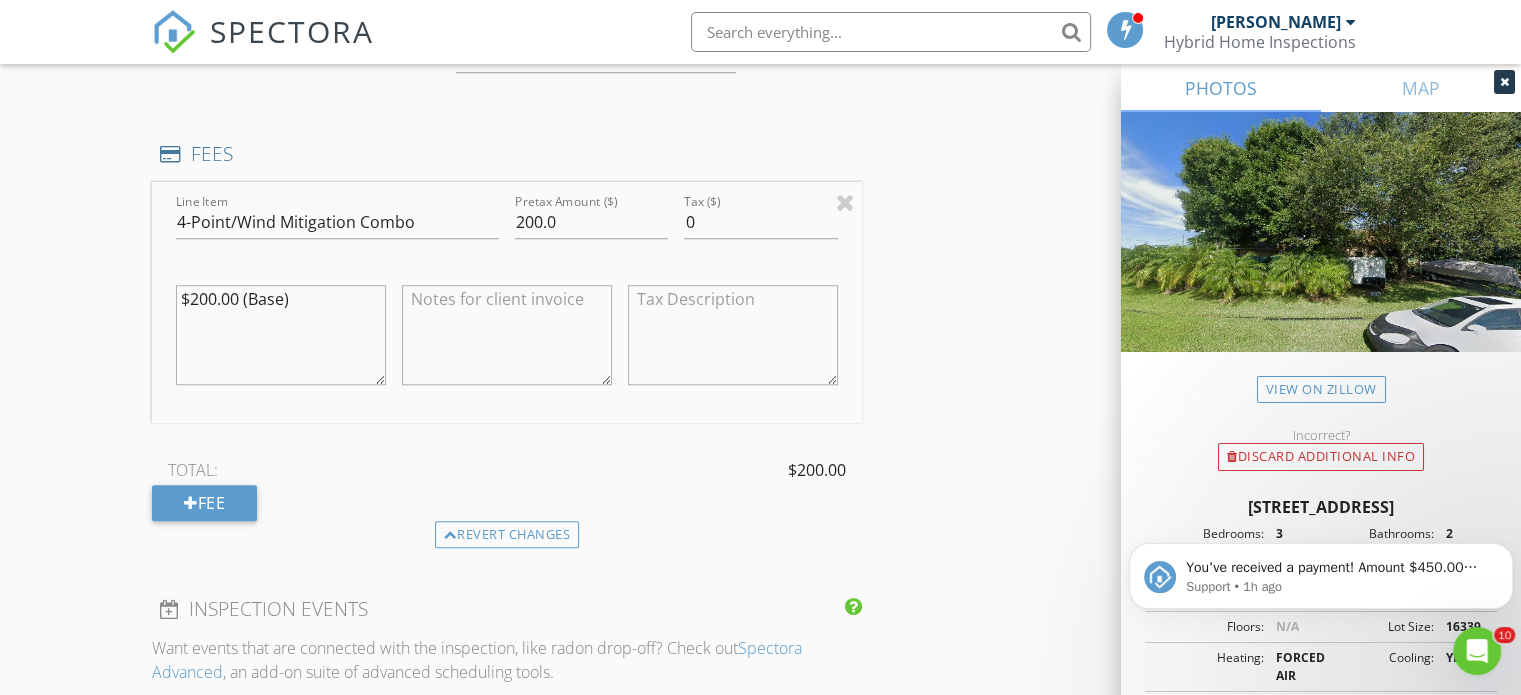 scroll, scrollTop: 1762, scrollLeft: 0, axis: vertical 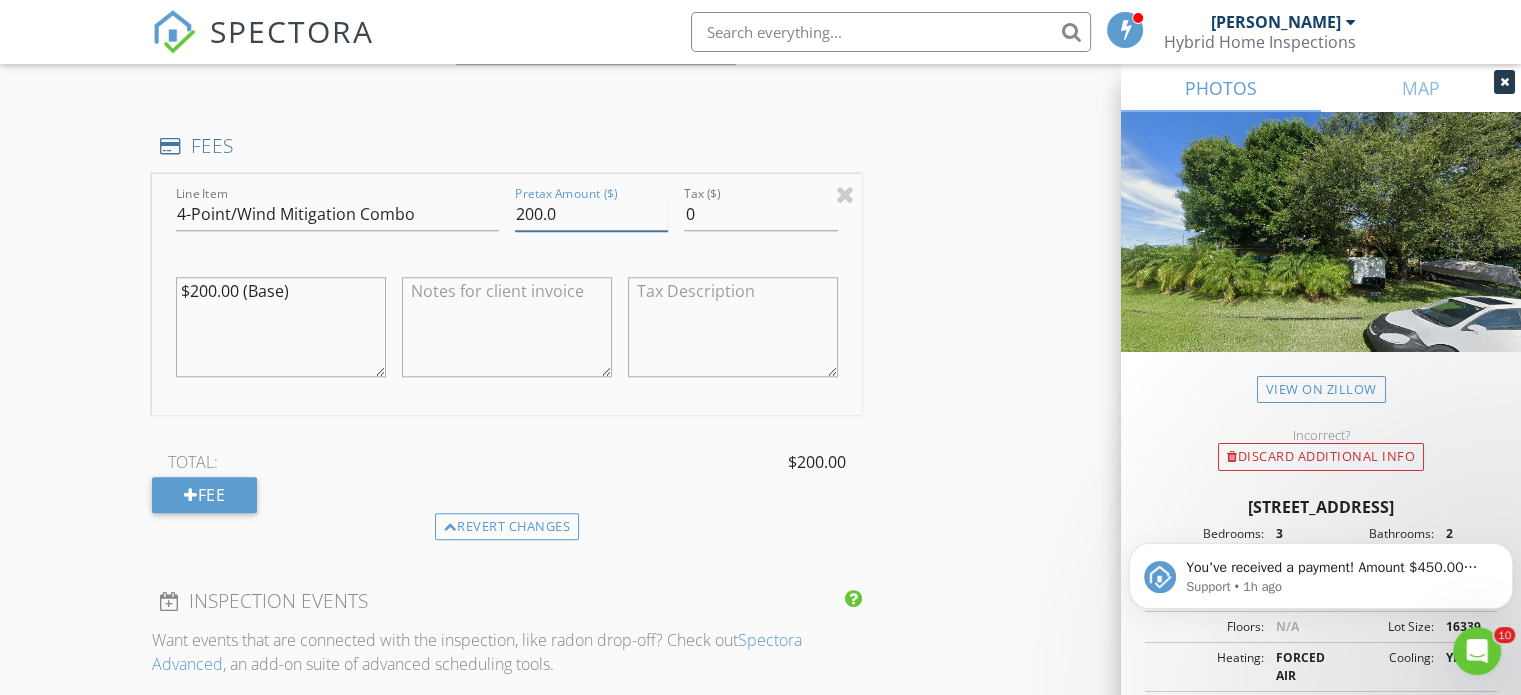 click on "200.0" at bounding box center [591, 214] 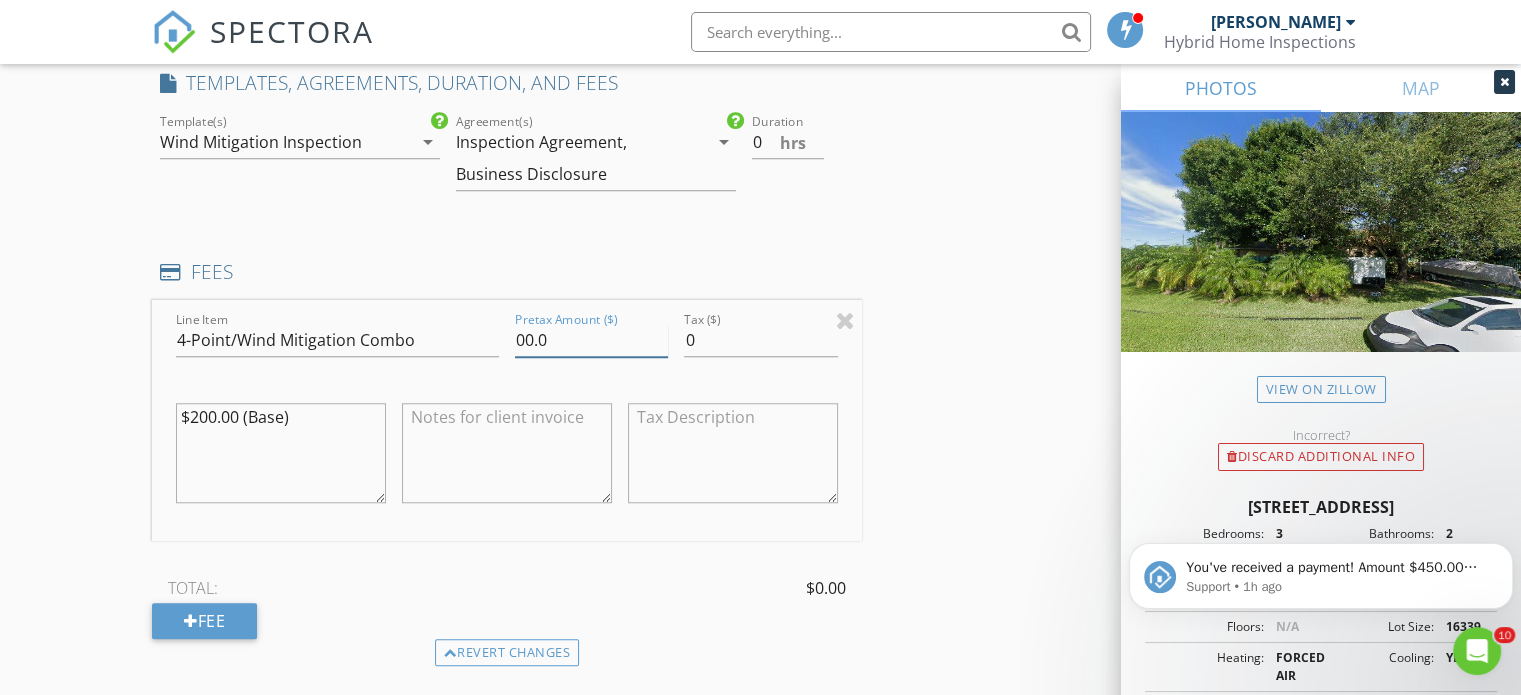 scroll, scrollTop: 1640, scrollLeft: 0, axis: vertical 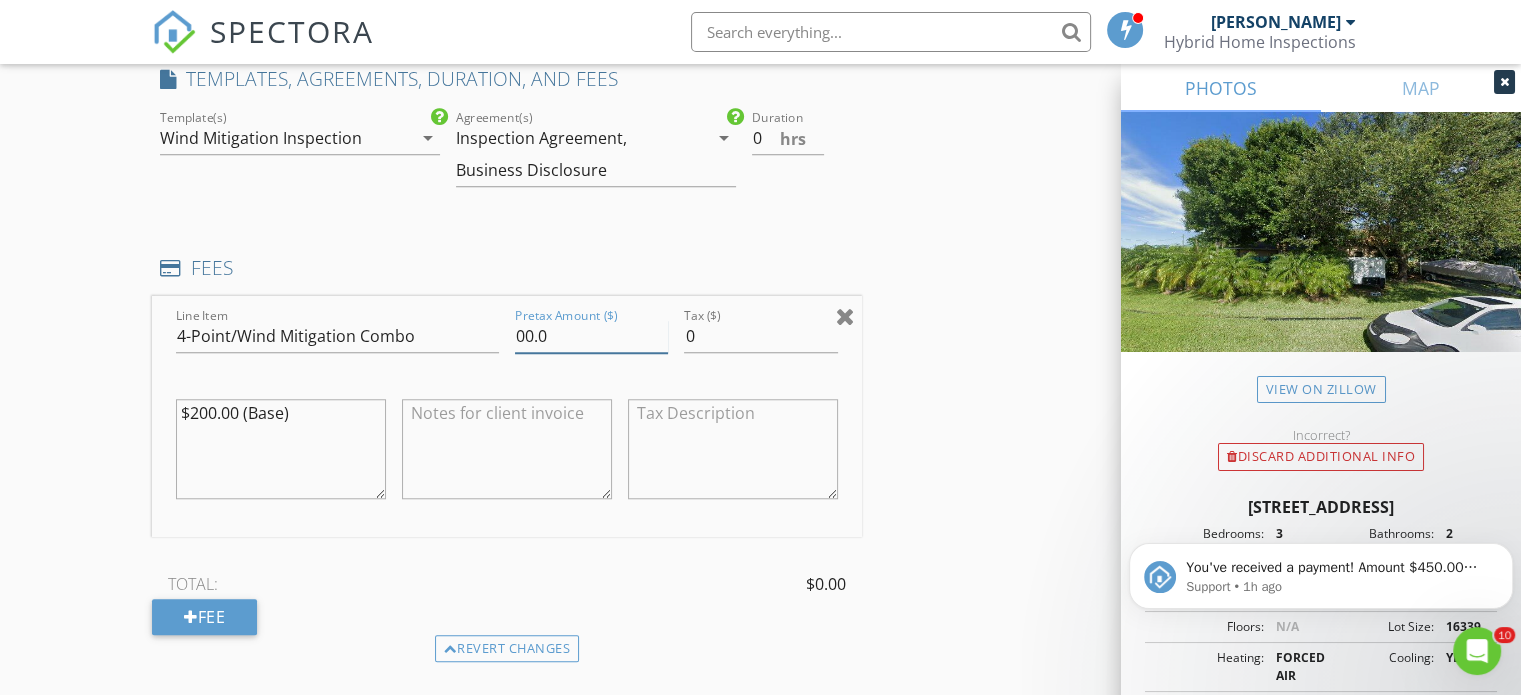 type on "00.0" 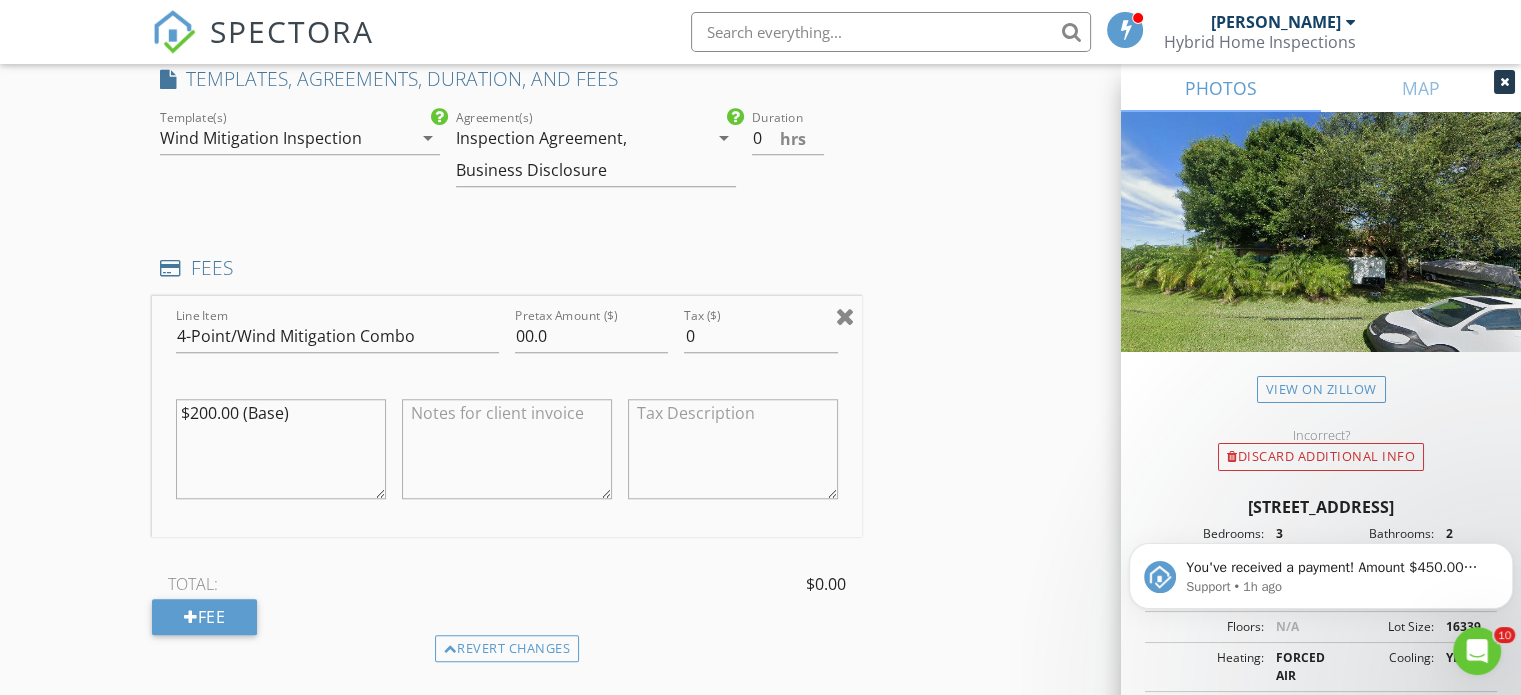 click at bounding box center (845, 316) 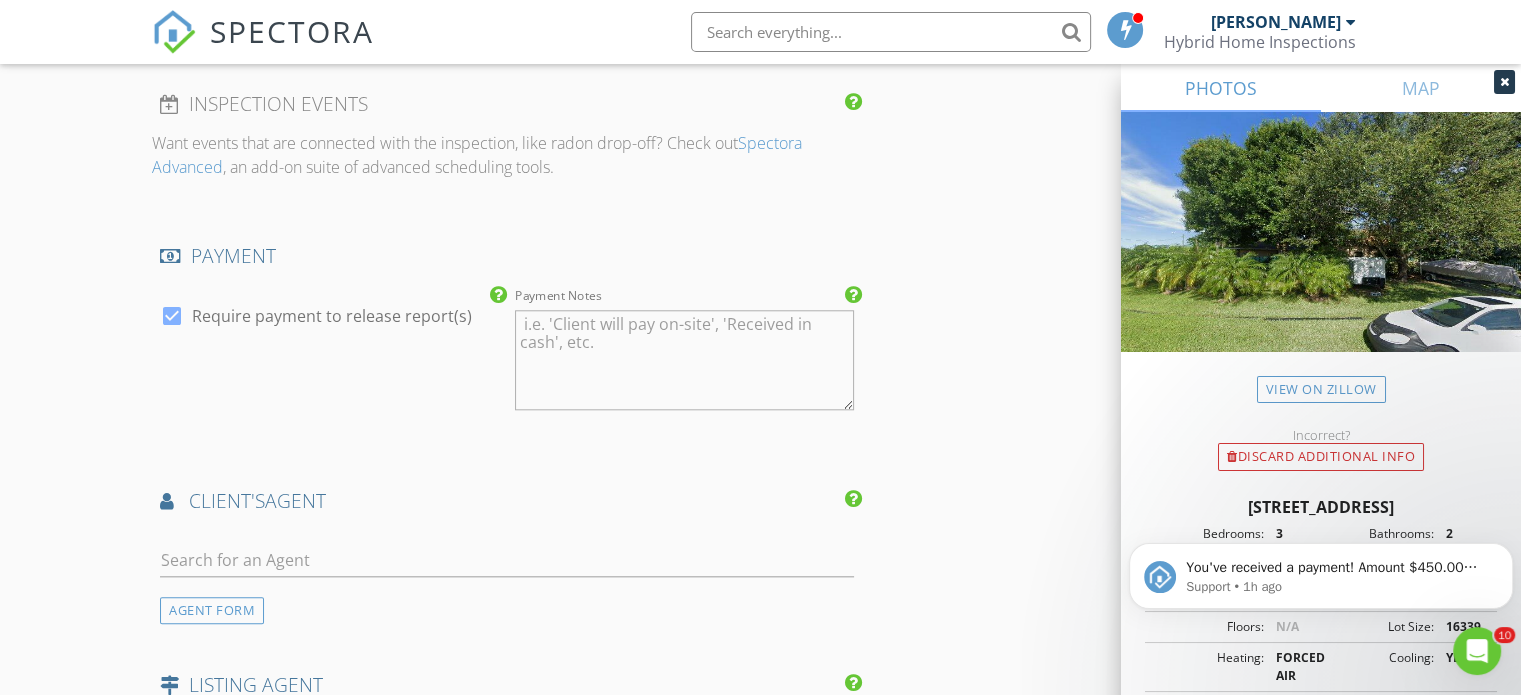 scroll, scrollTop: 1987, scrollLeft: 0, axis: vertical 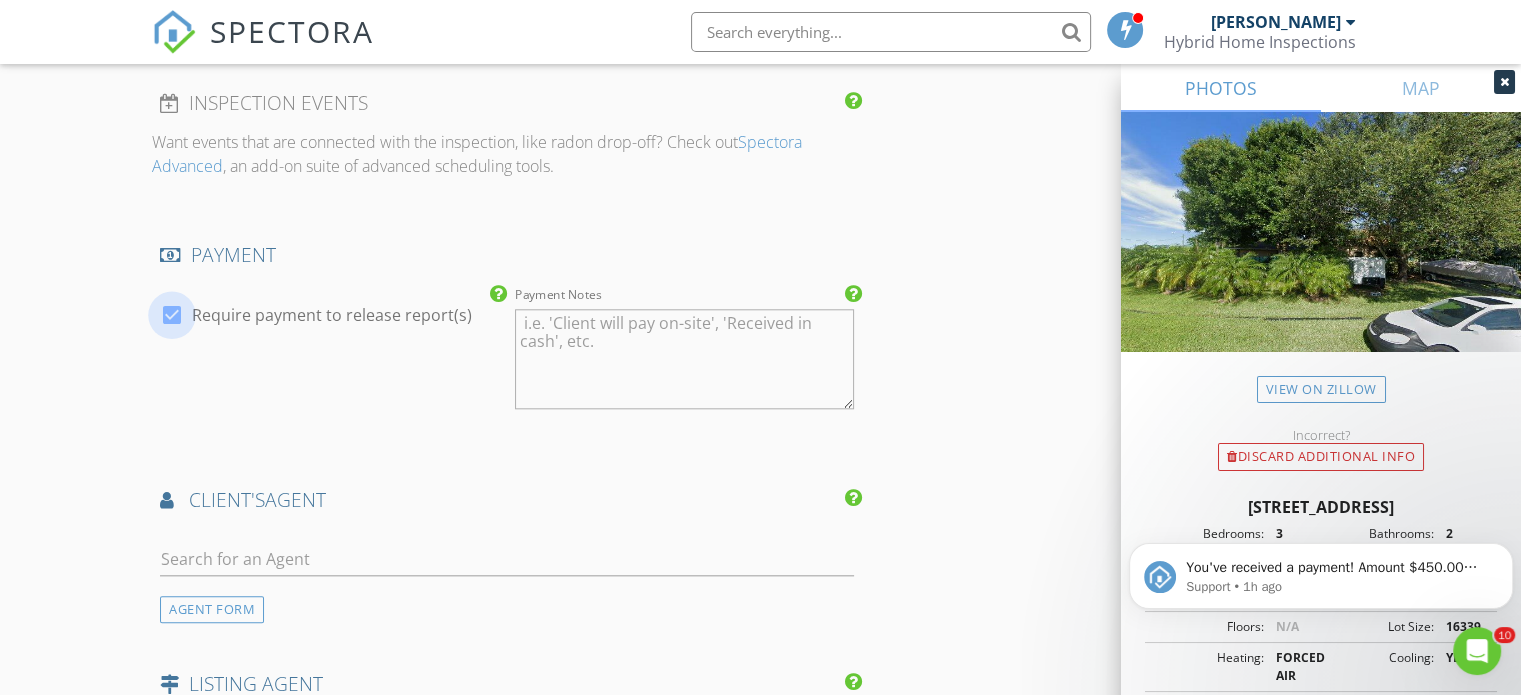 click at bounding box center (172, 315) 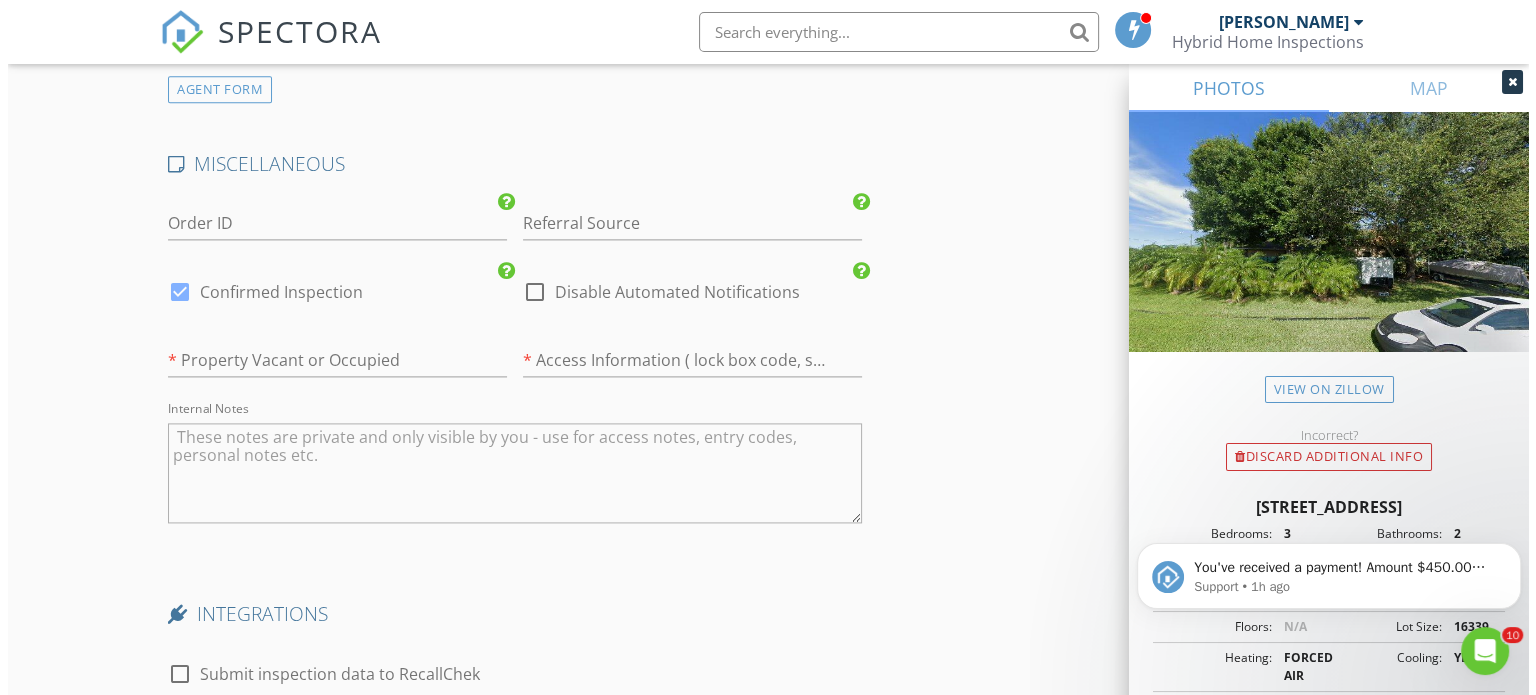 scroll, scrollTop: 3061, scrollLeft: 0, axis: vertical 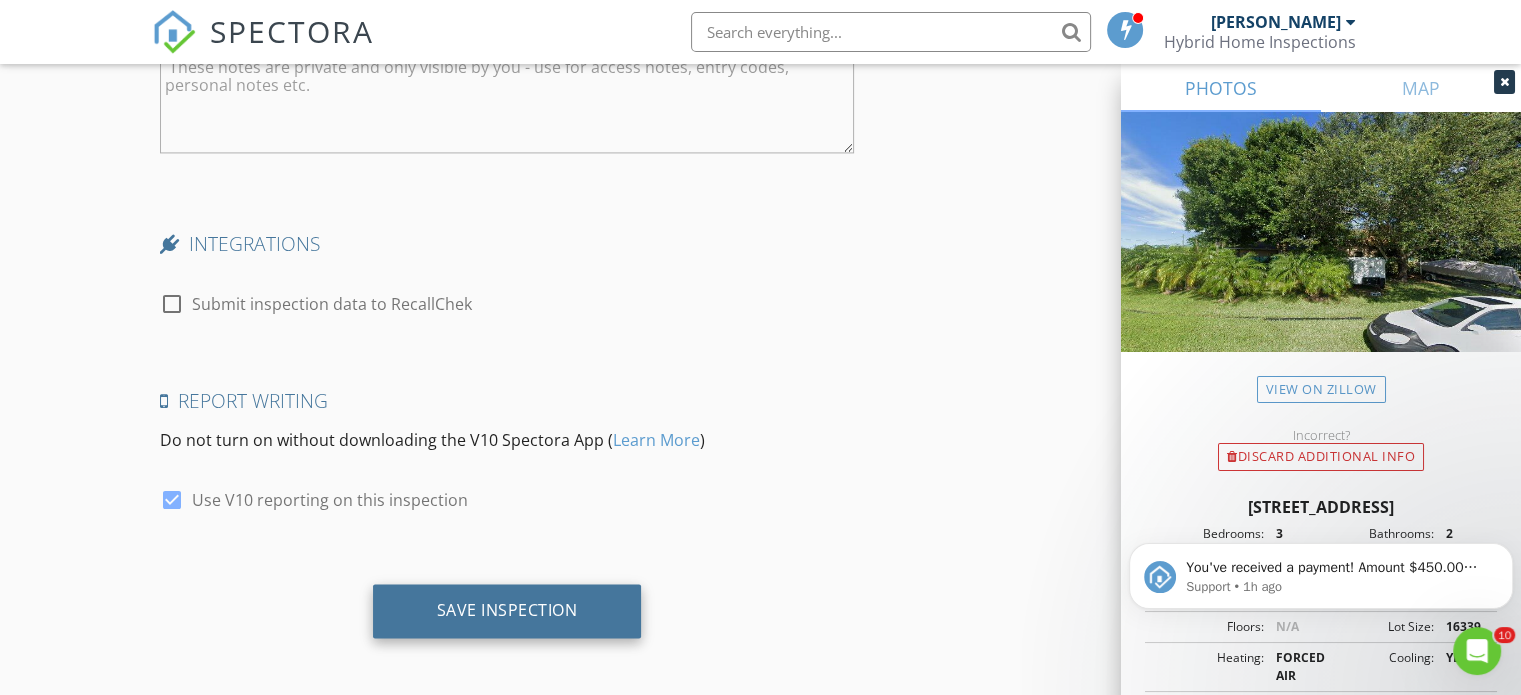 click on "Save Inspection" at bounding box center [507, 610] 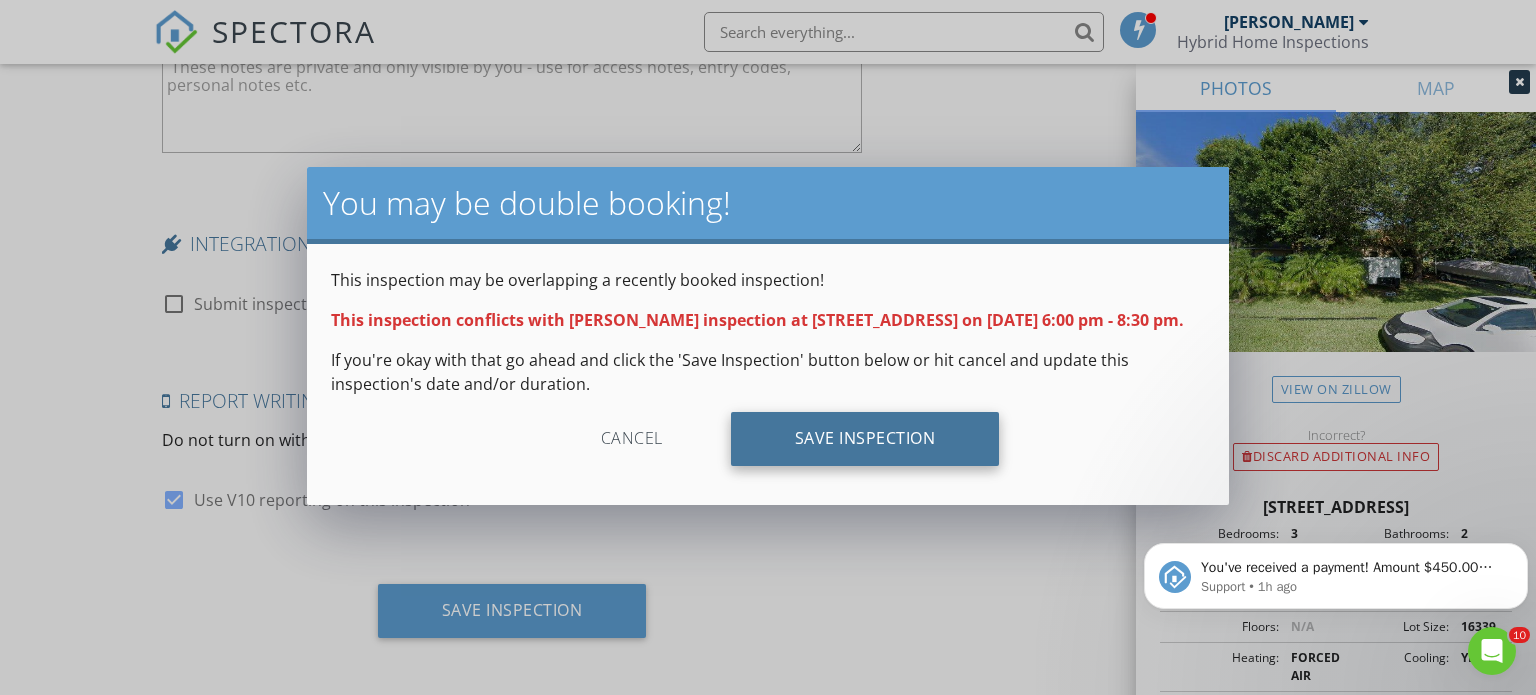 click on "Save Inspection" at bounding box center [865, 439] 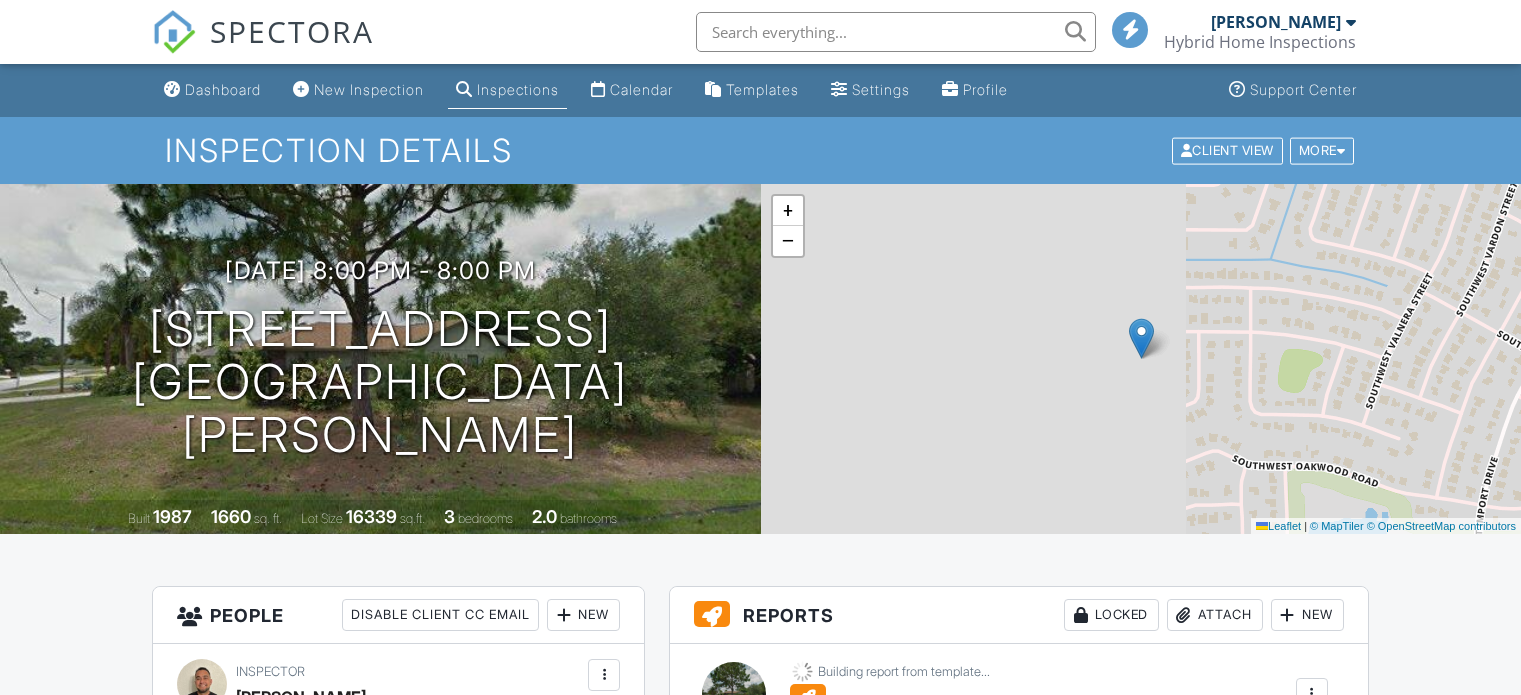 scroll, scrollTop: 0, scrollLeft: 0, axis: both 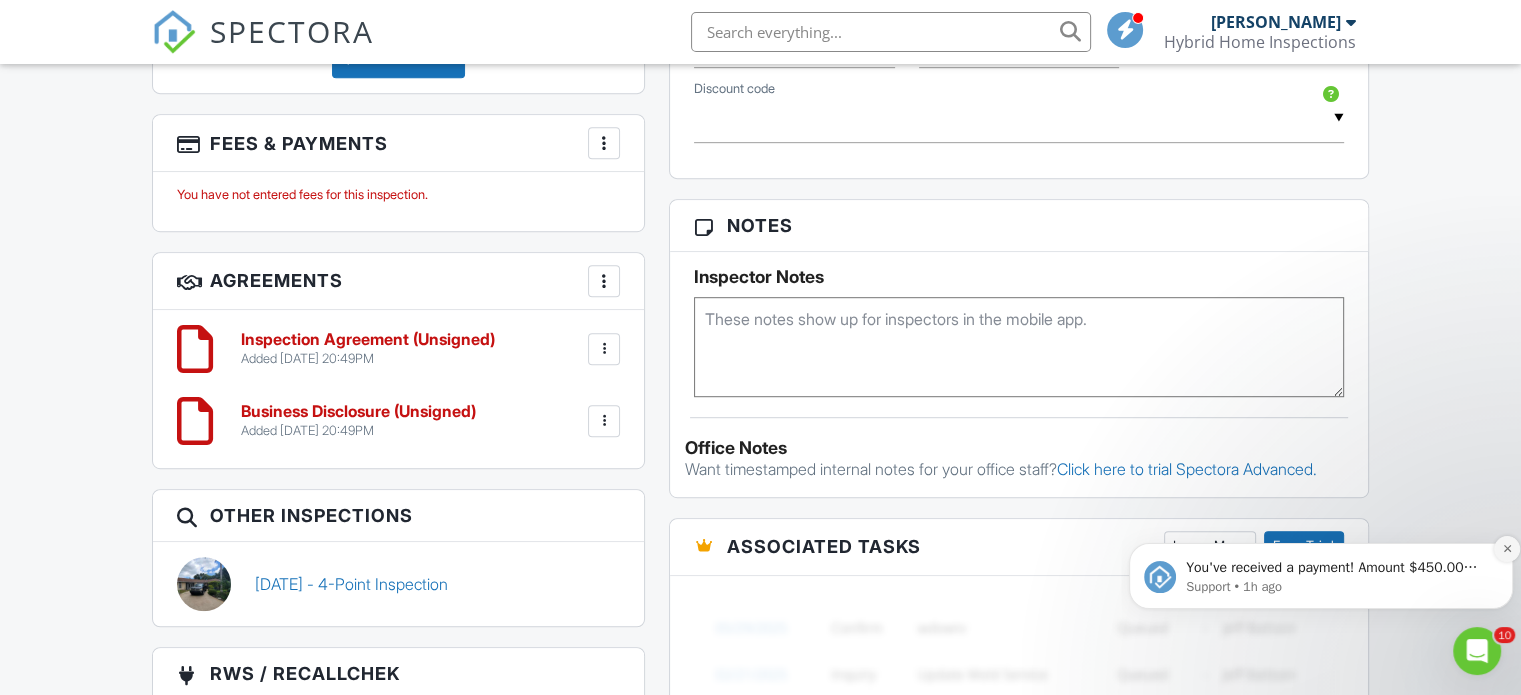 click at bounding box center (1507, 549) 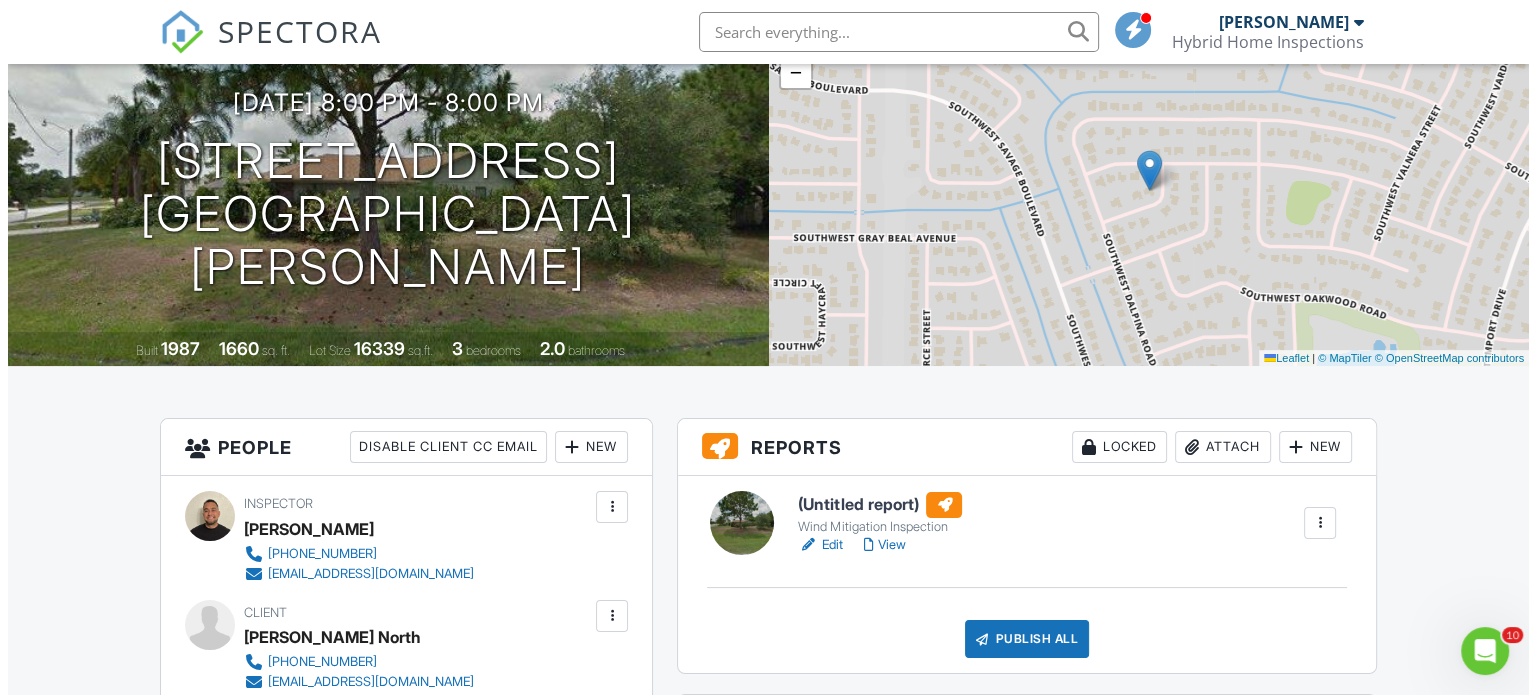 scroll, scrollTop: 340, scrollLeft: 0, axis: vertical 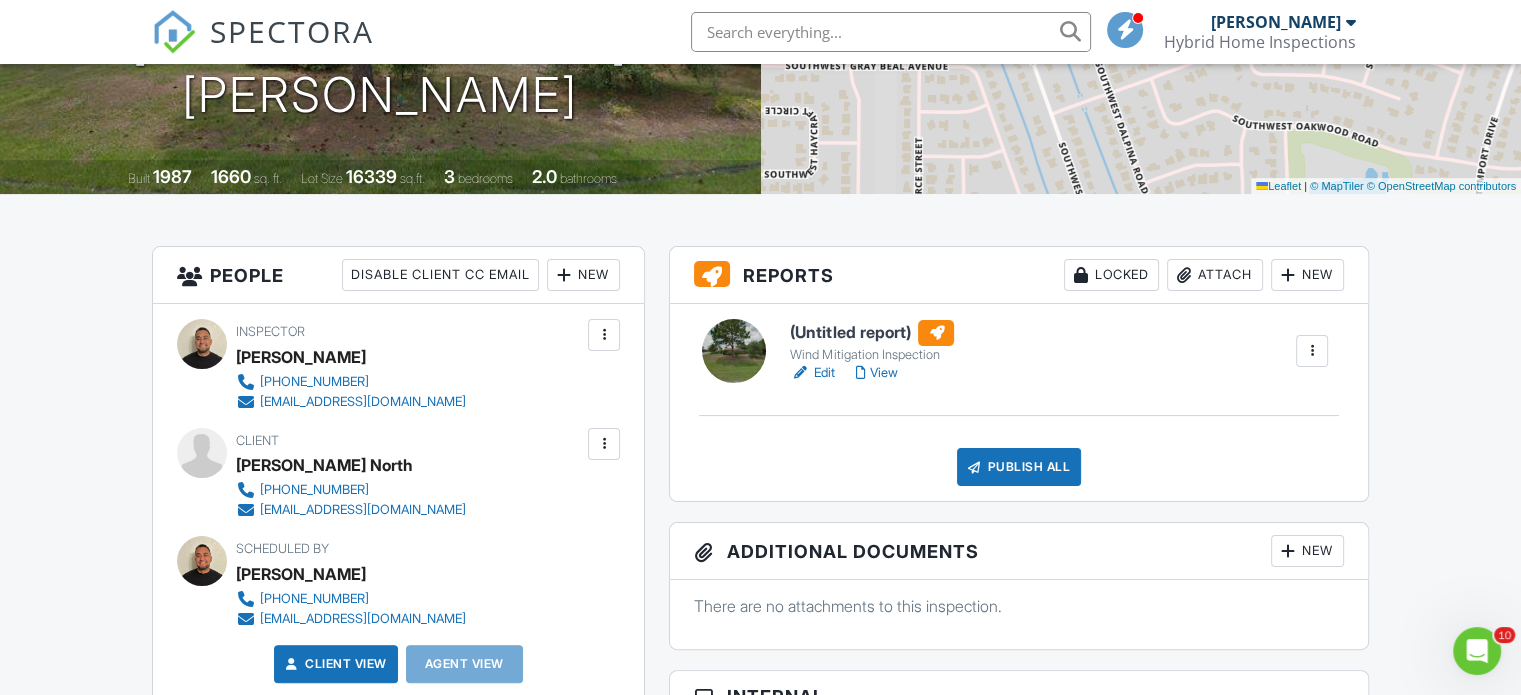 click on "New" at bounding box center (1307, 275) 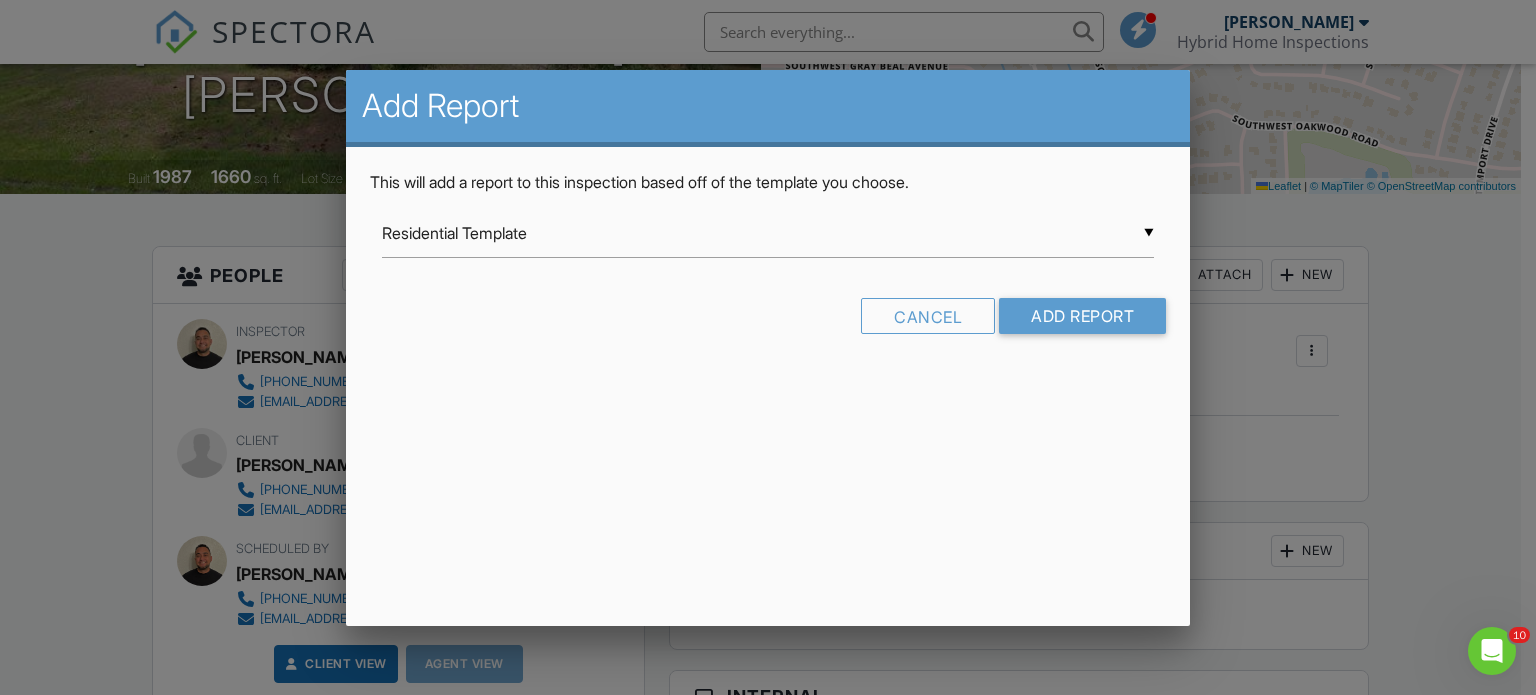 click on "▼ Residential Template Residential Template Florida 4-Point Inspection Form (2025) Florida Citizens Roof Inspection Form New Residential Inspection 2.0 Wind Mitigation Inspection Residential Template
Florida 4-Point Inspection Form (2025)
Florida Citizens Roof Inspection Form
New Residential Inspection 2.0
Wind Mitigation Inspection" at bounding box center (768, 233) 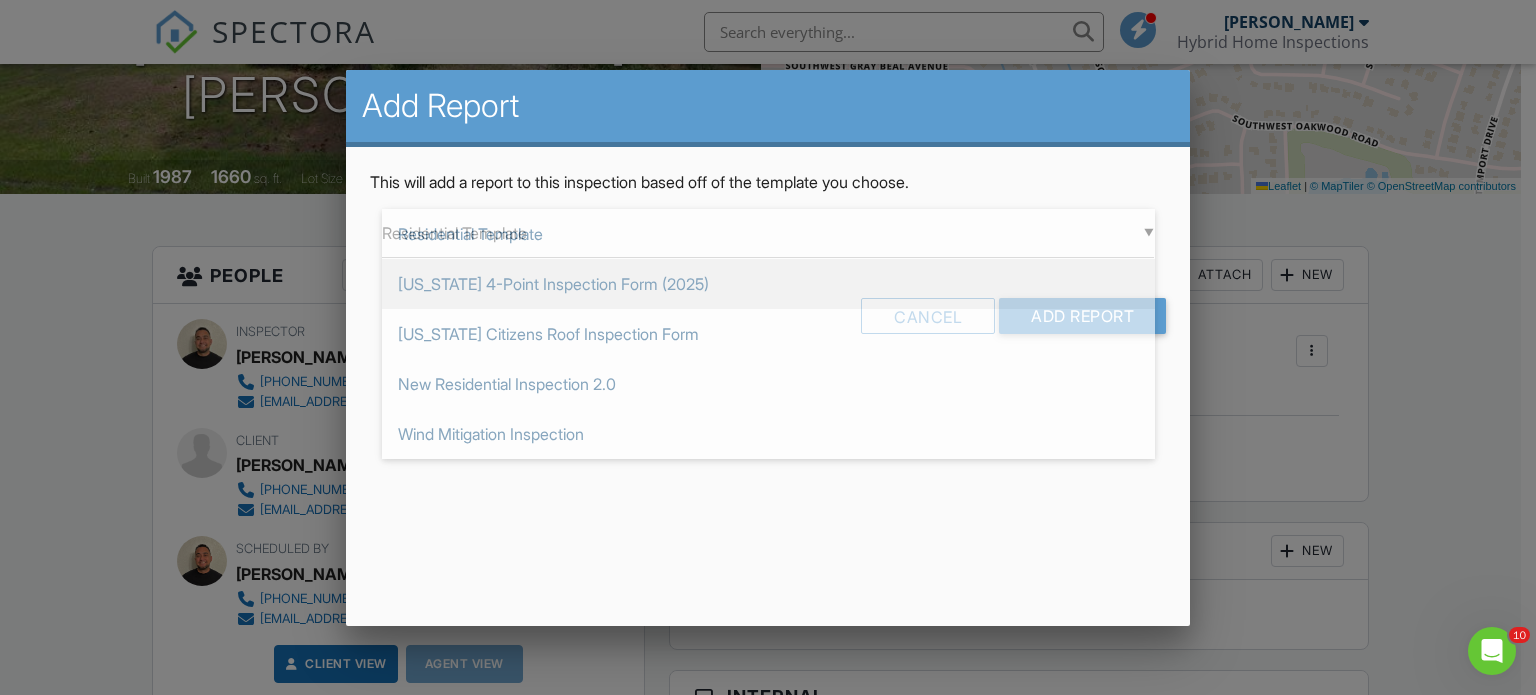 click on "Florida 4-Point Inspection Form (2025)" at bounding box center [768, 284] 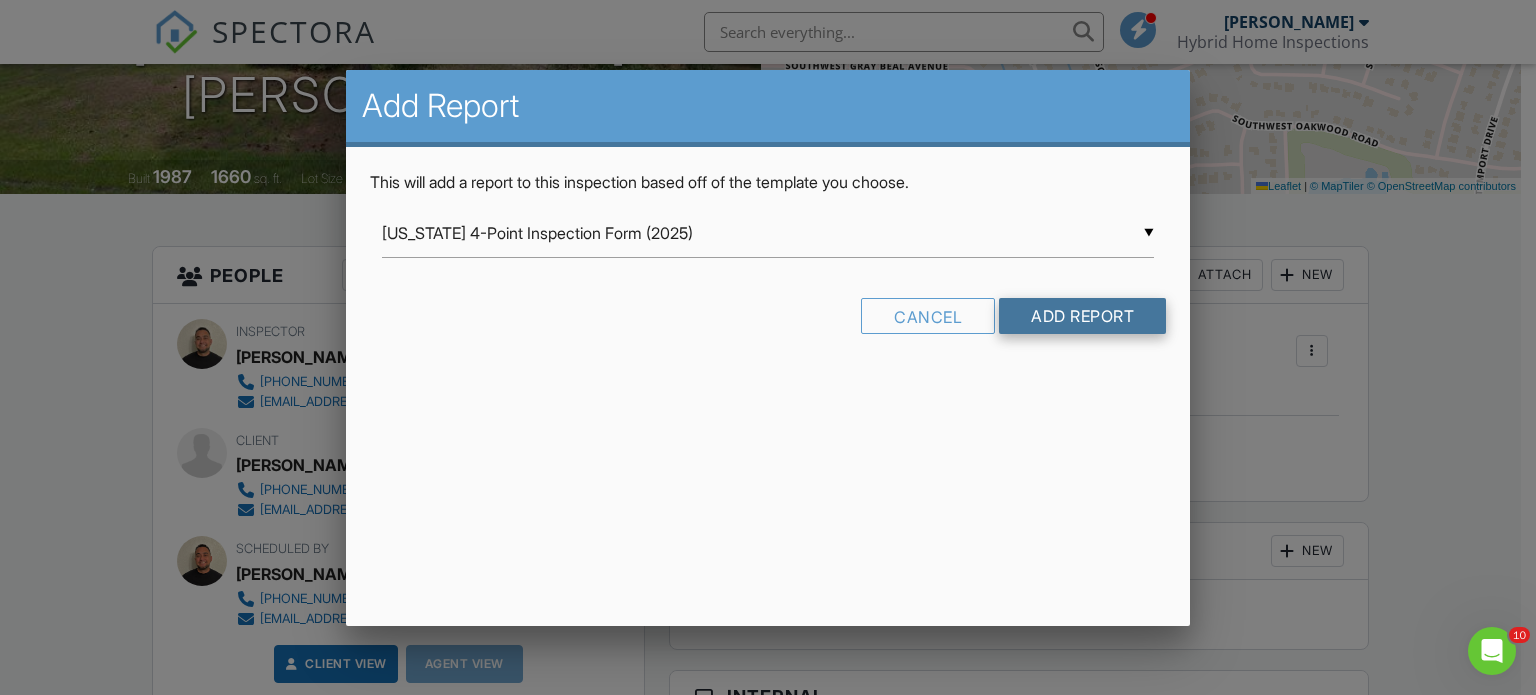 click on "Add Report" at bounding box center (1082, 316) 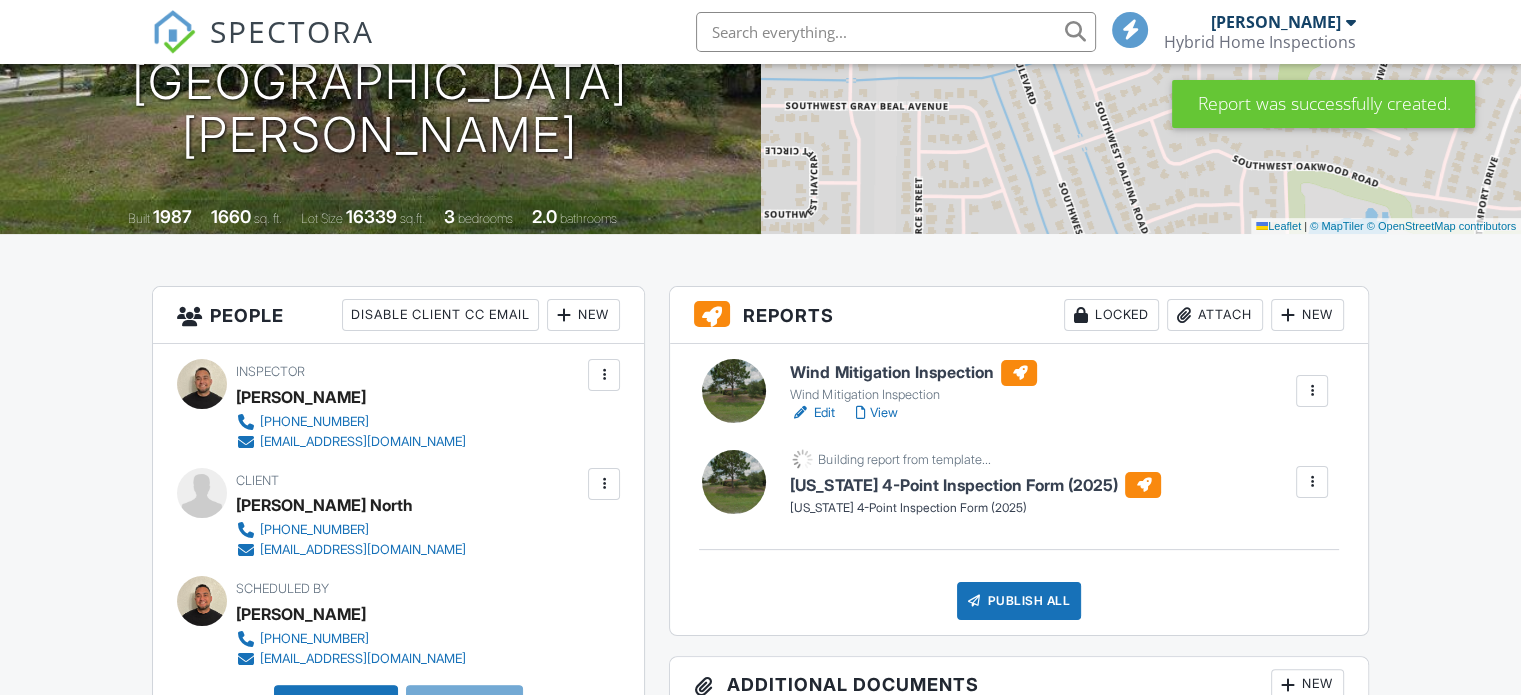 scroll, scrollTop: 300, scrollLeft: 0, axis: vertical 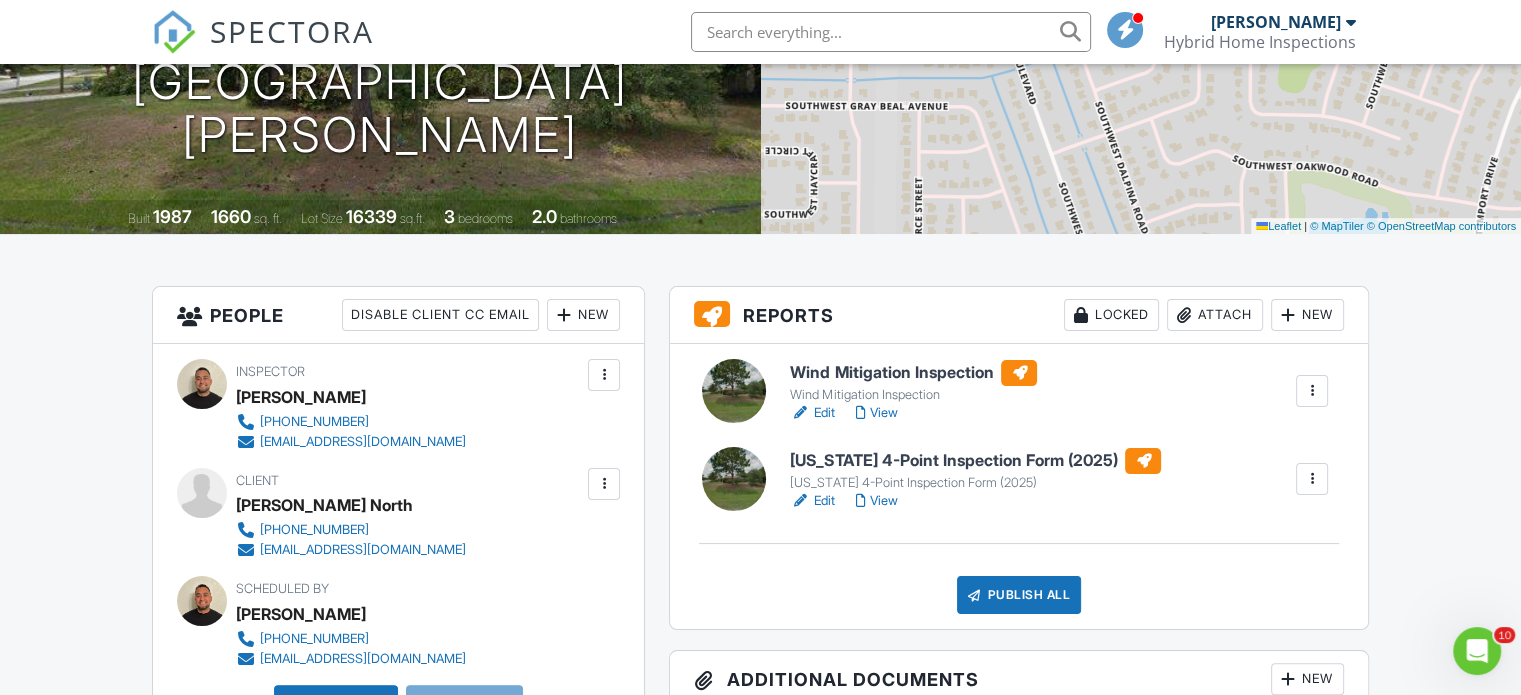 click at bounding box center [734, 391] 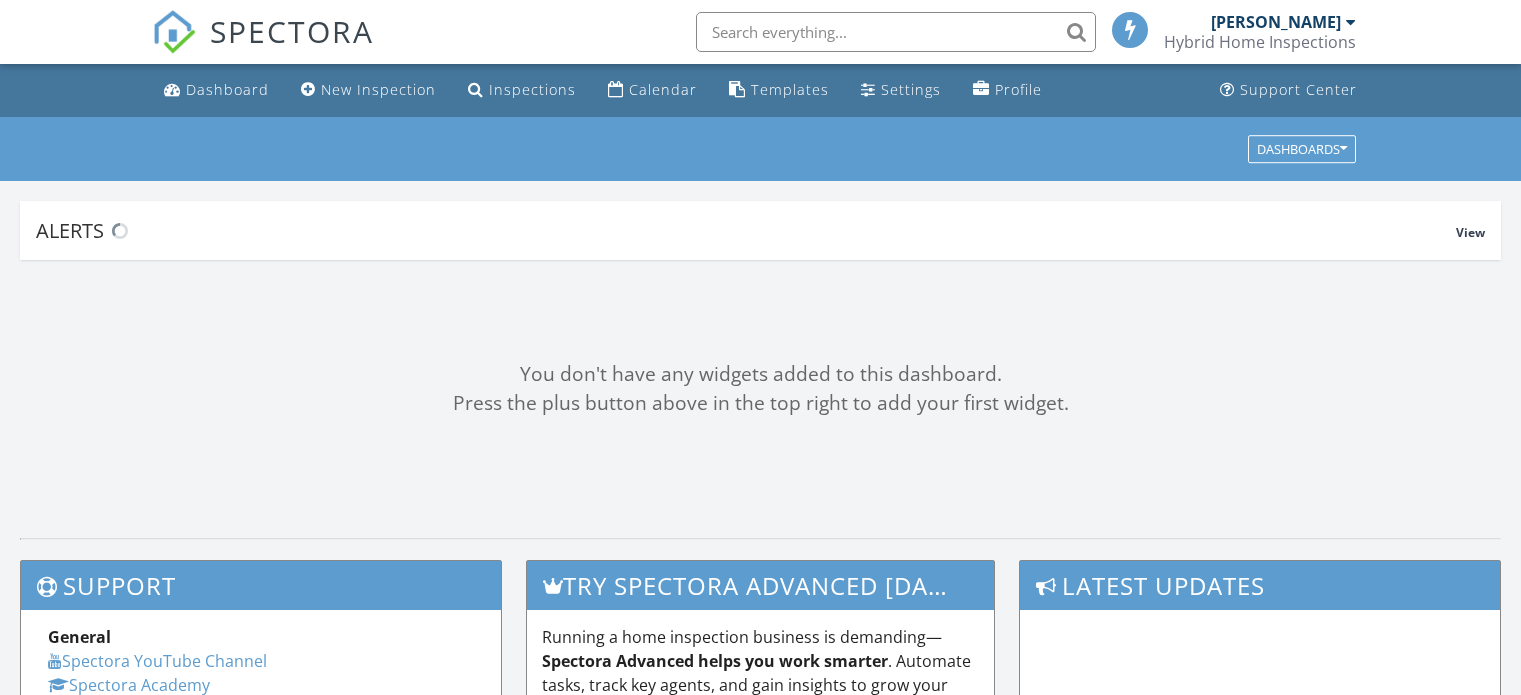 scroll, scrollTop: 0, scrollLeft: 0, axis: both 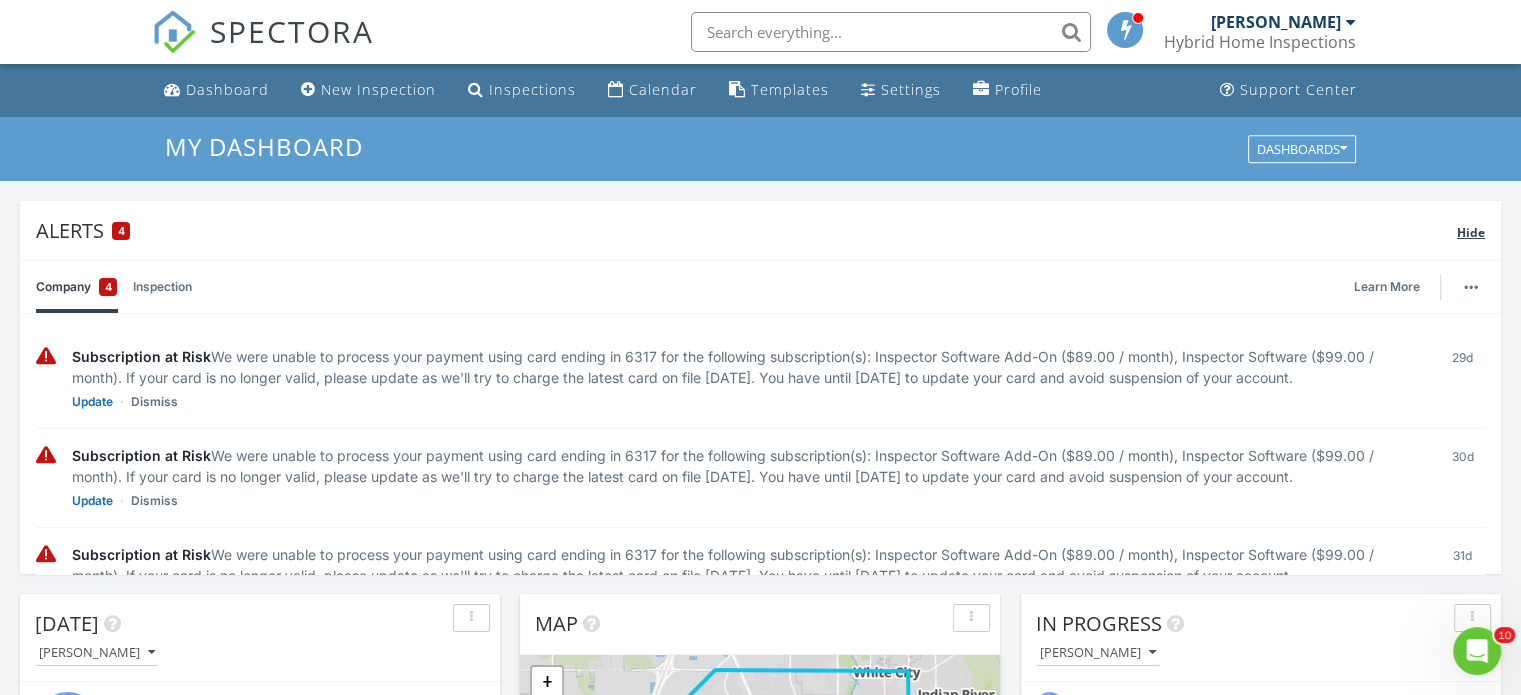 click on "Hide" at bounding box center [1471, 232] 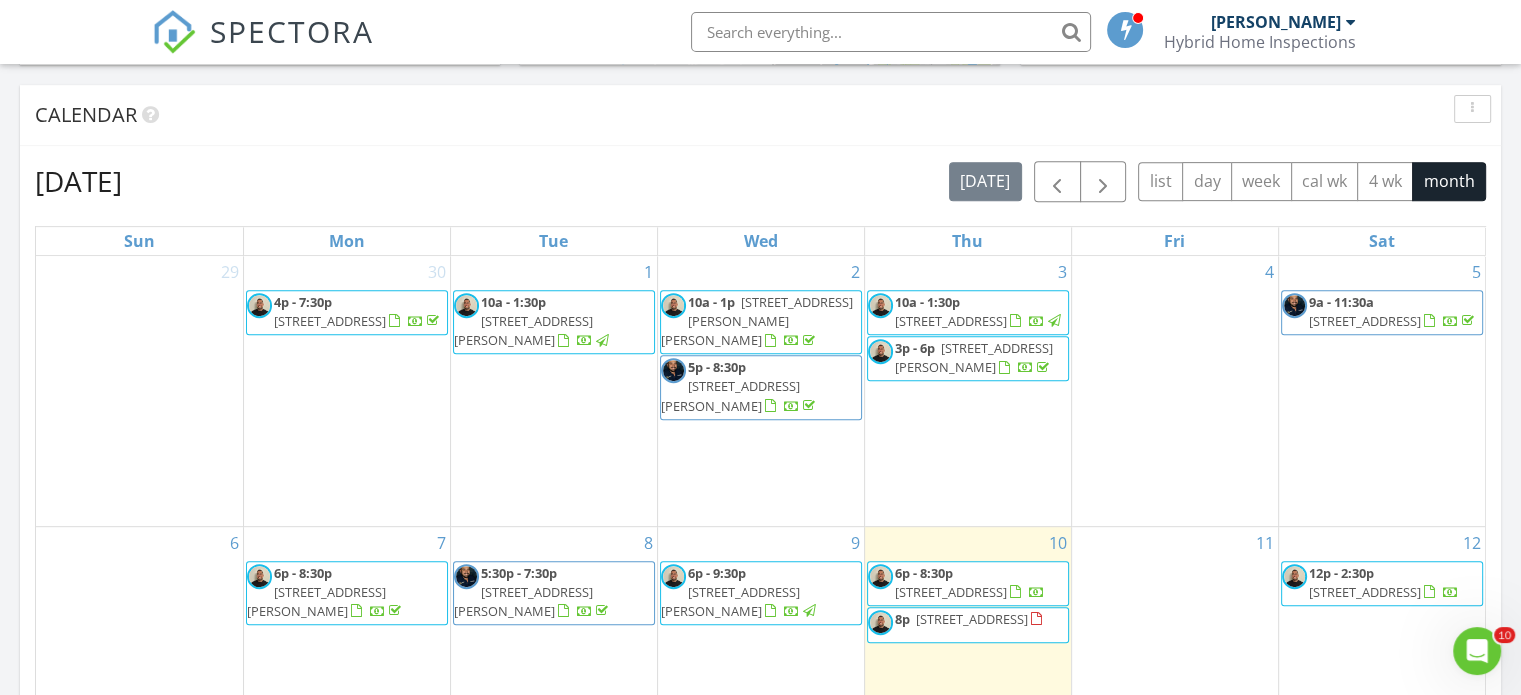 scroll, scrollTop: 900, scrollLeft: 0, axis: vertical 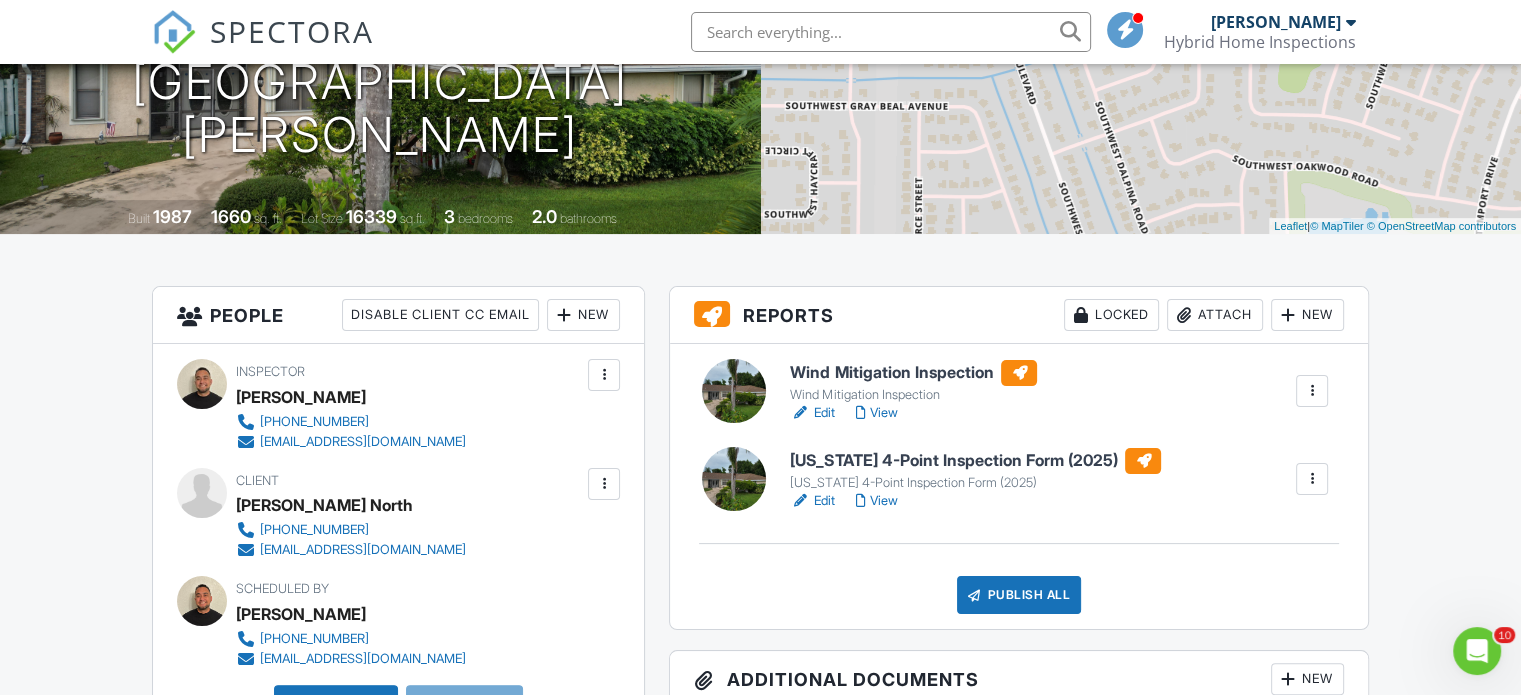 click at bounding box center [734, 479] 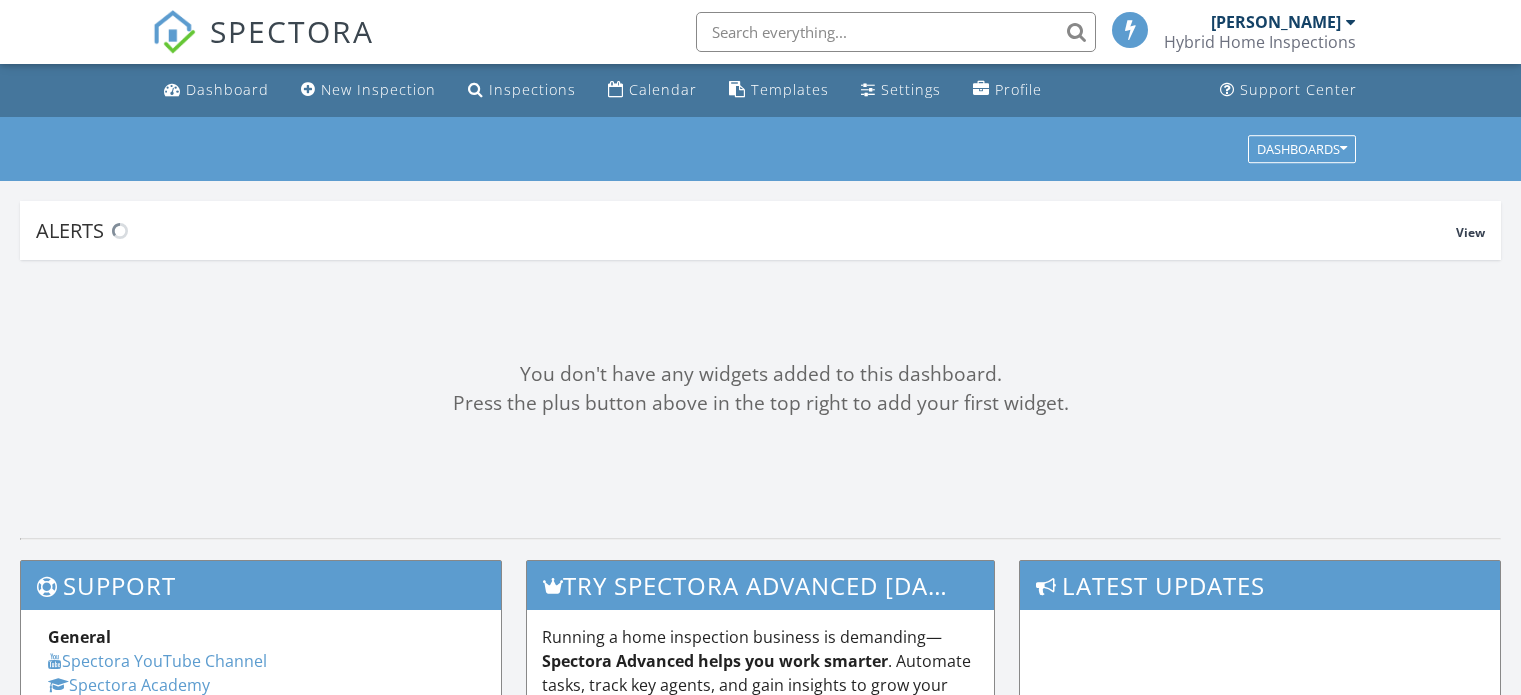 scroll, scrollTop: 0, scrollLeft: 0, axis: both 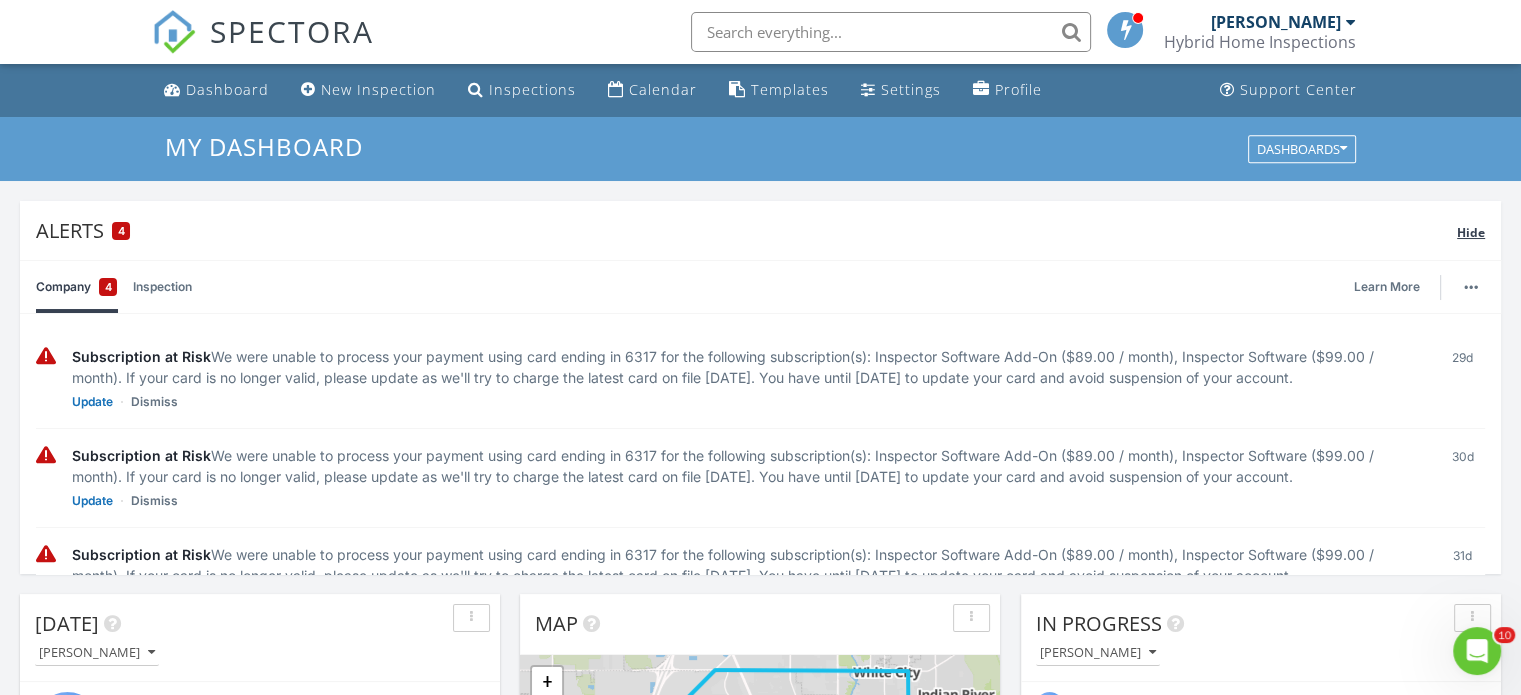 click on "Hide" at bounding box center (1471, 232) 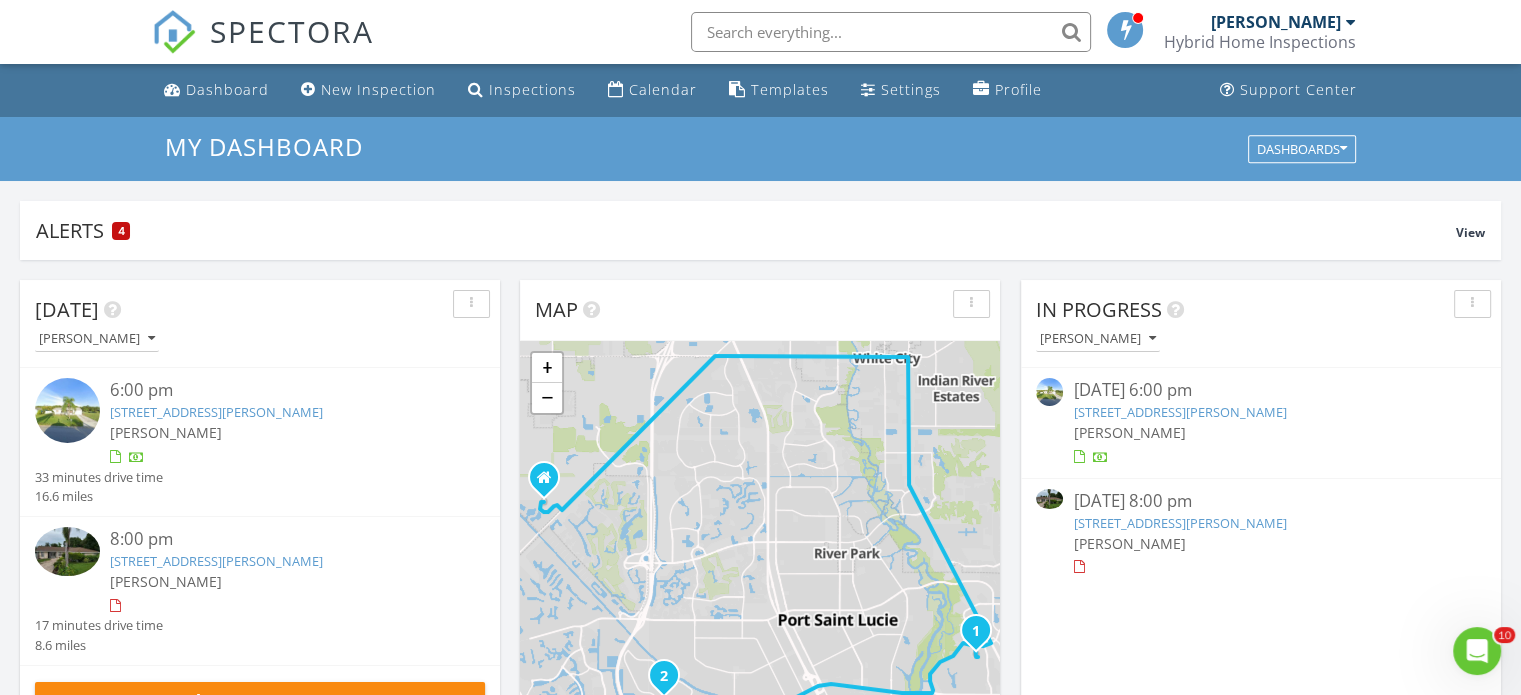 click on "2031 SW Akorot Rd, Port St. Lucie, FL 34953" at bounding box center [1179, 523] 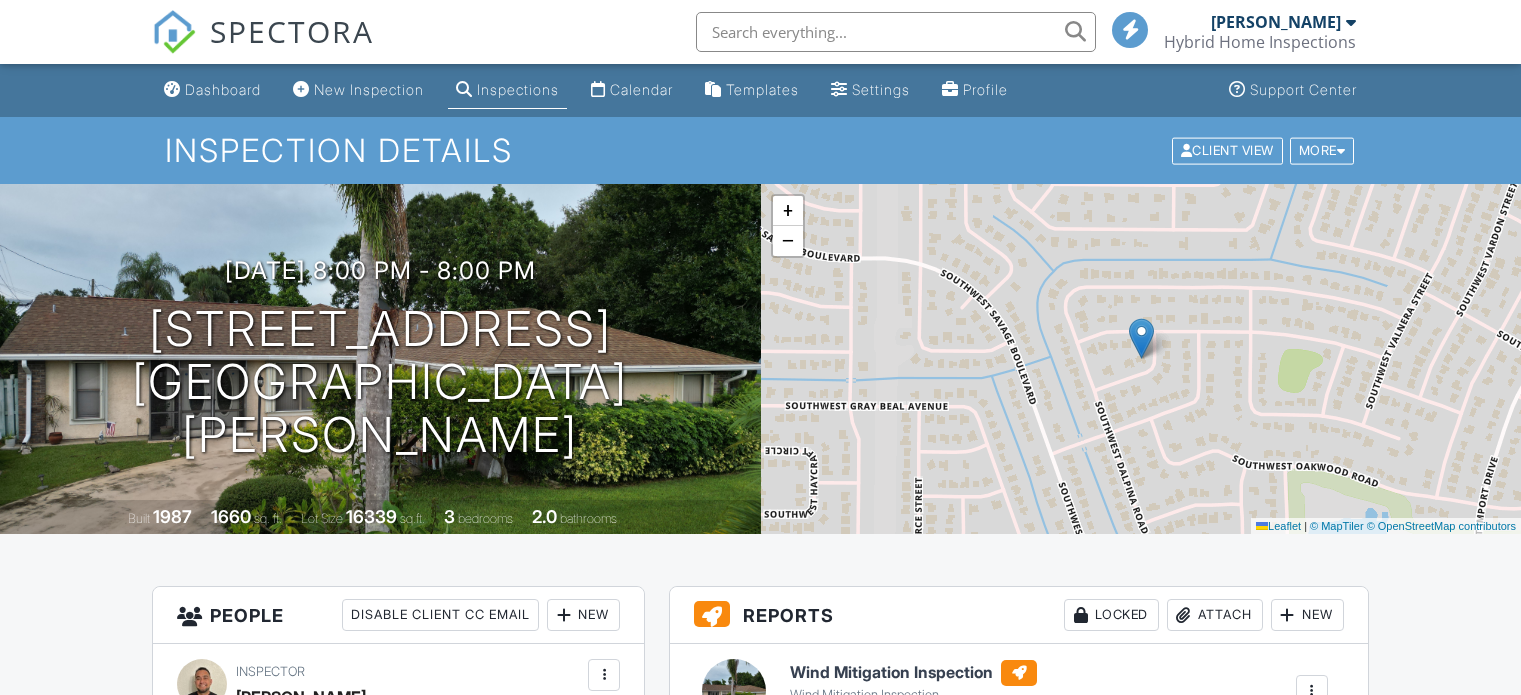 scroll, scrollTop: 0, scrollLeft: 0, axis: both 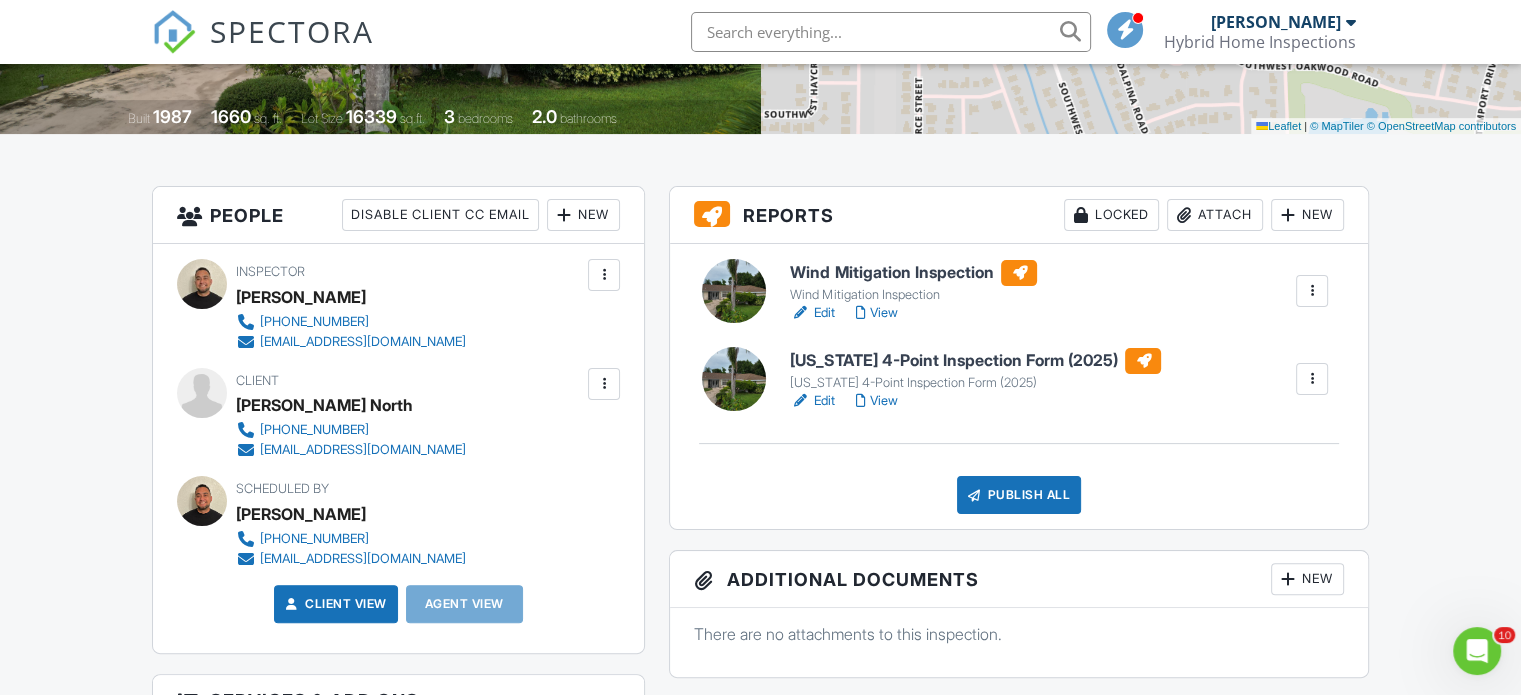 click at bounding box center [734, 291] 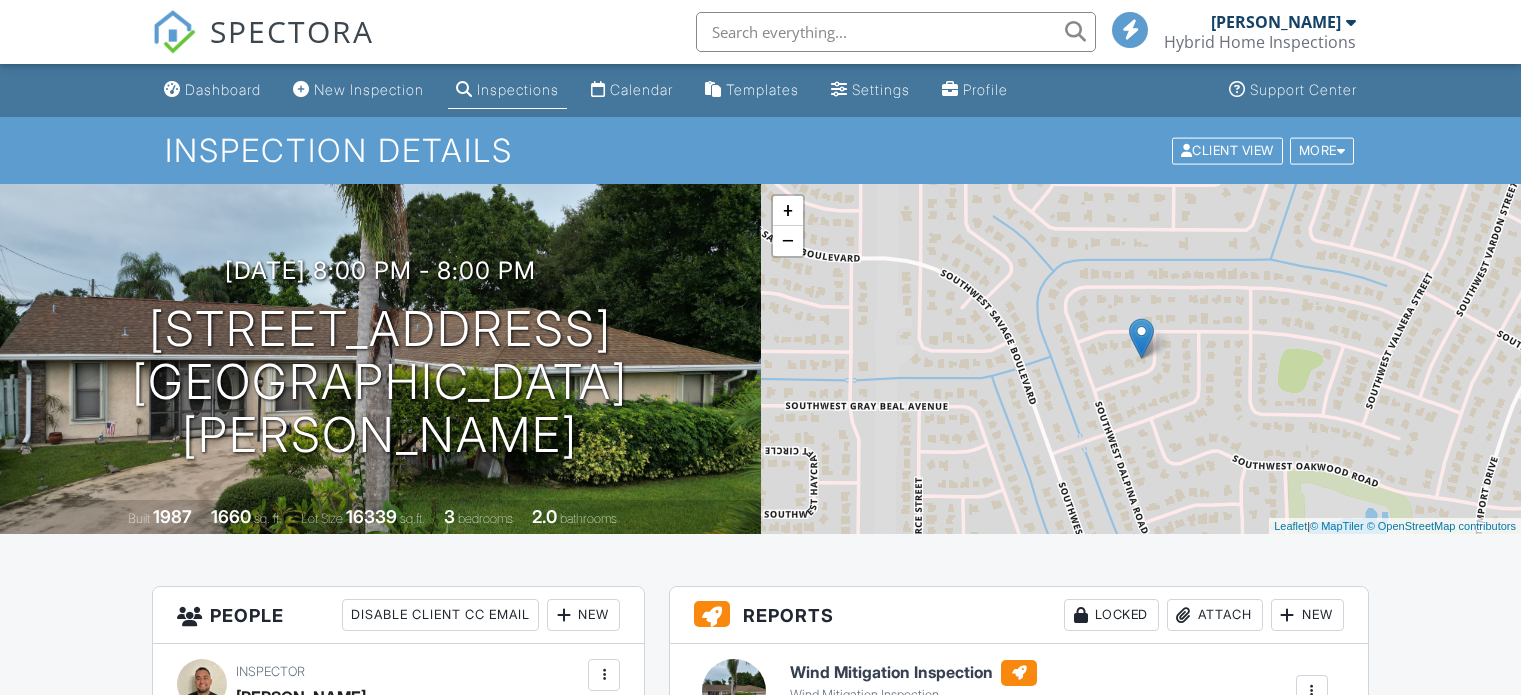scroll, scrollTop: 0, scrollLeft: 0, axis: both 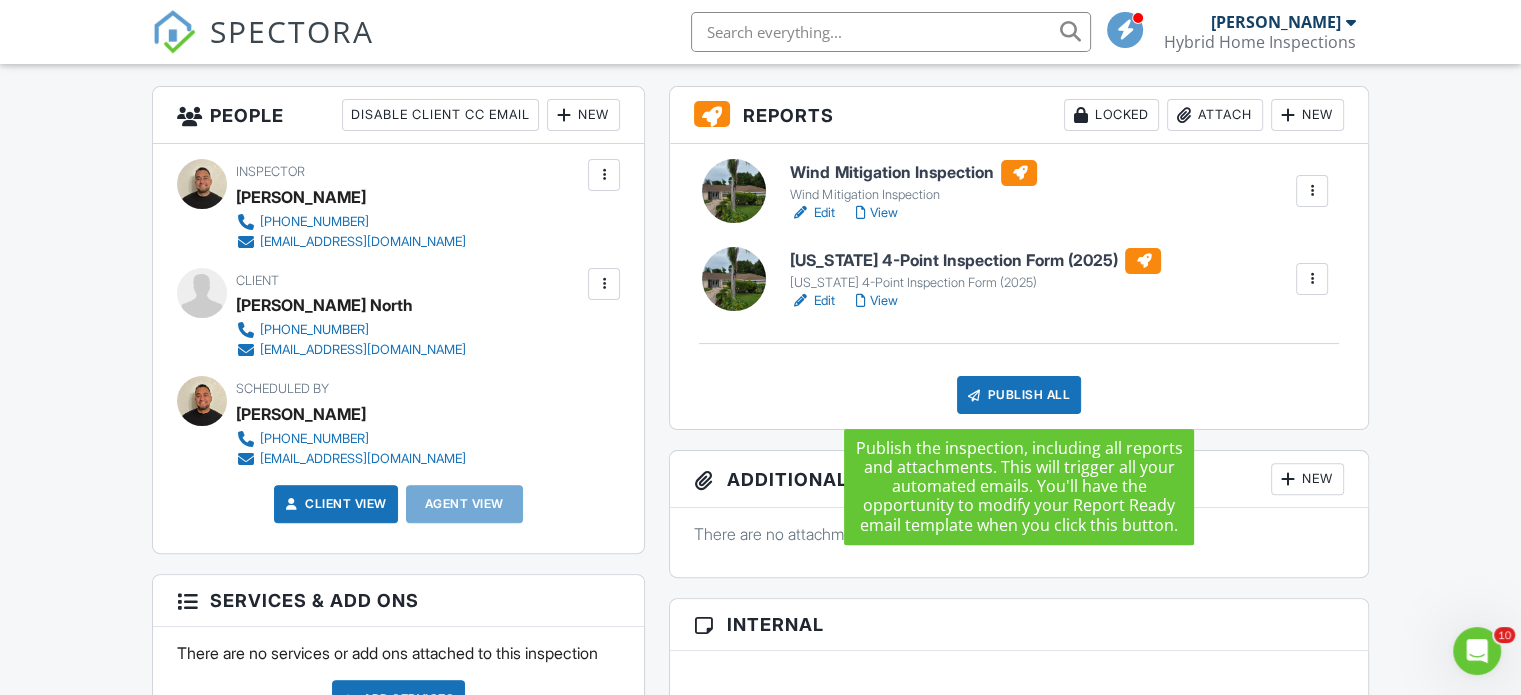 click on "Publish All" at bounding box center [1019, 395] 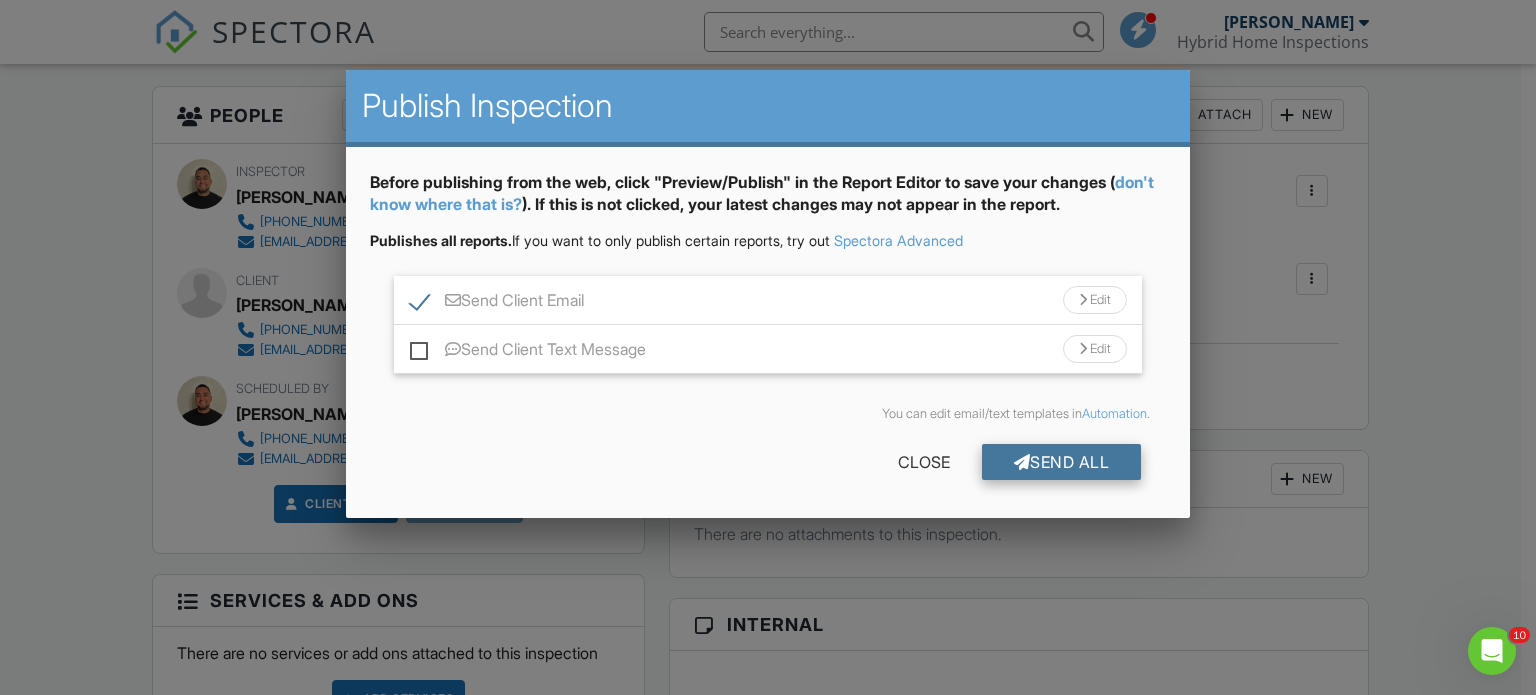 click on "Send All" at bounding box center [1062, 462] 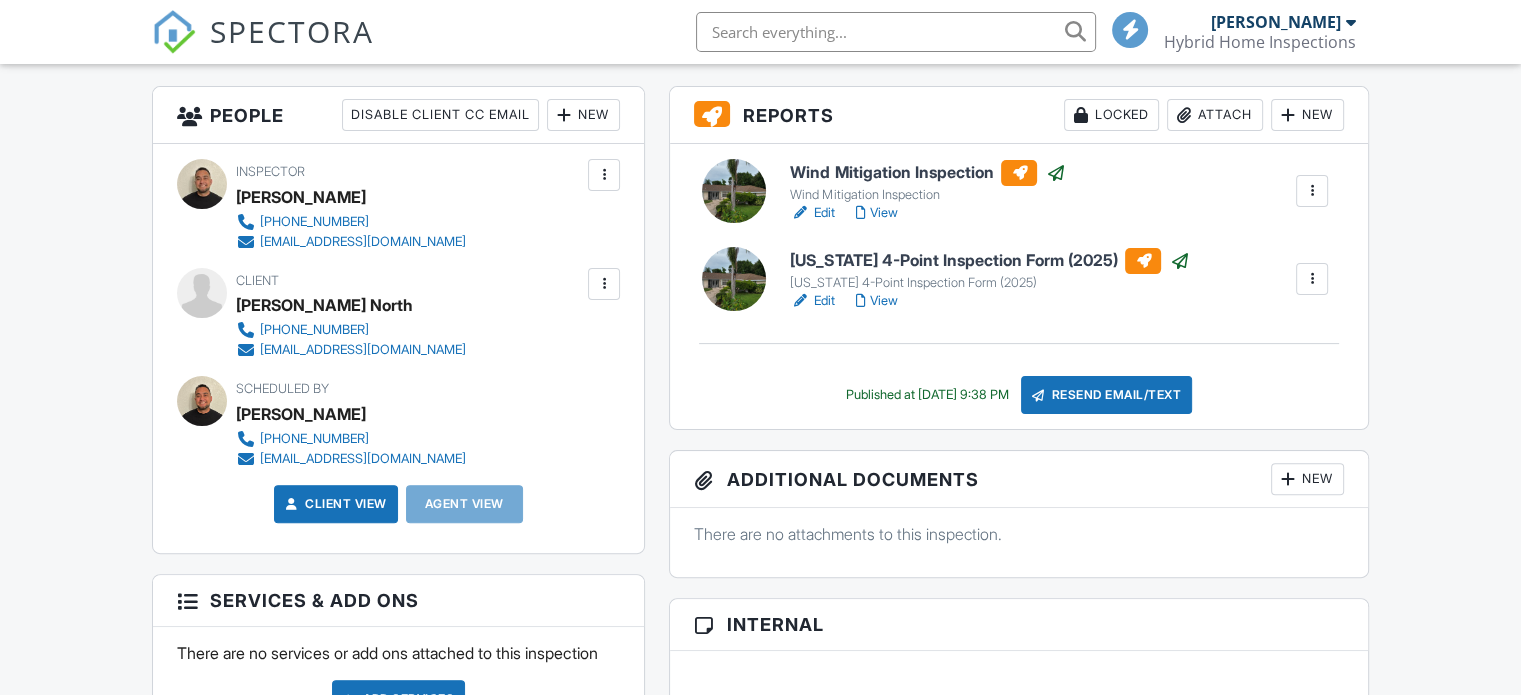 scroll, scrollTop: 500, scrollLeft: 0, axis: vertical 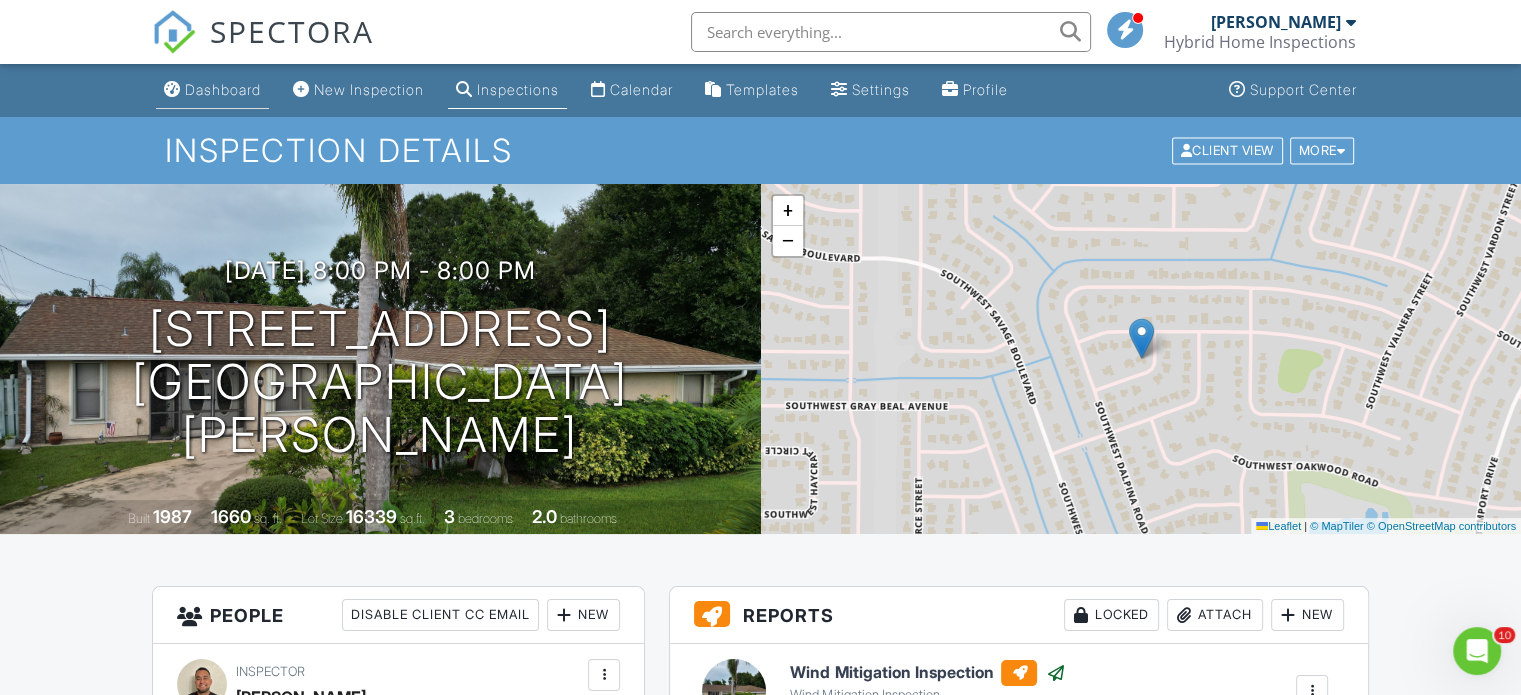 click on "Dashboard" at bounding box center [223, 89] 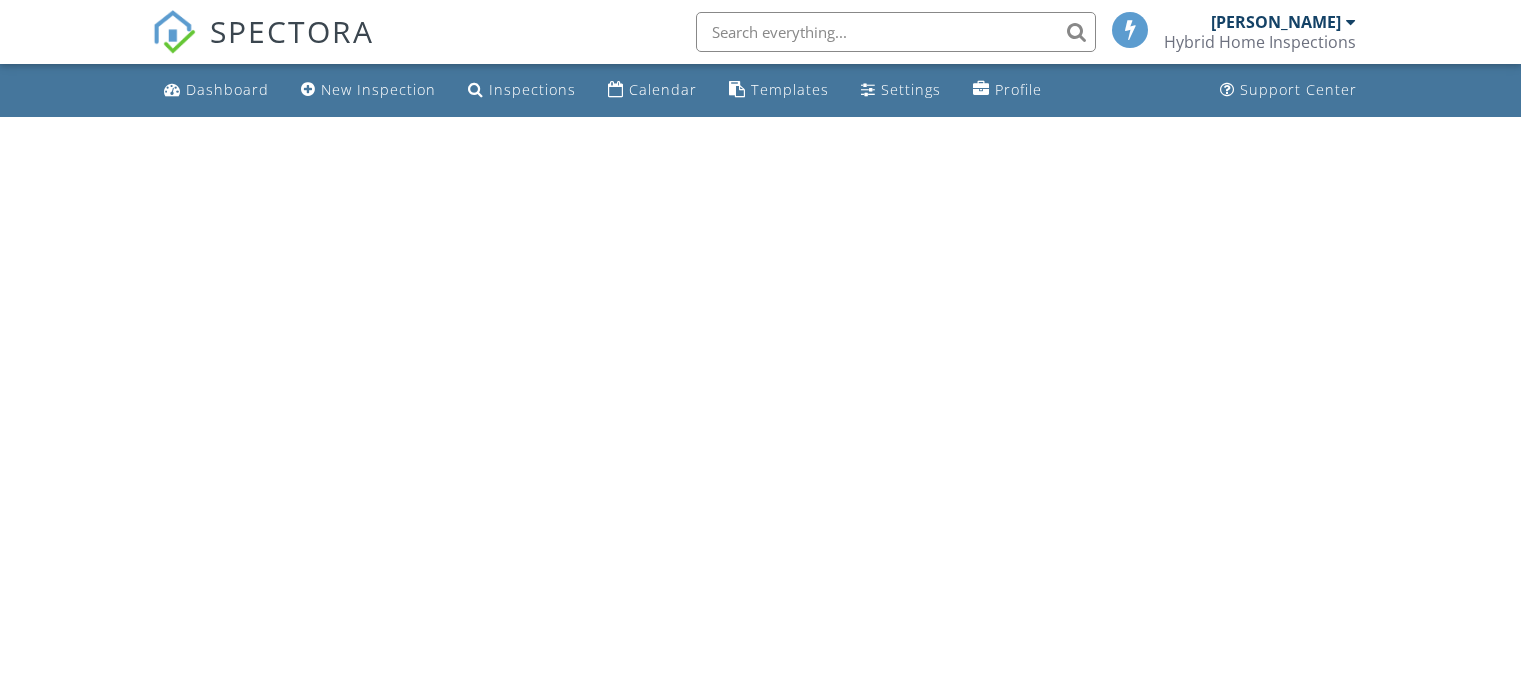 scroll, scrollTop: 0, scrollLeft: 0, axis: both 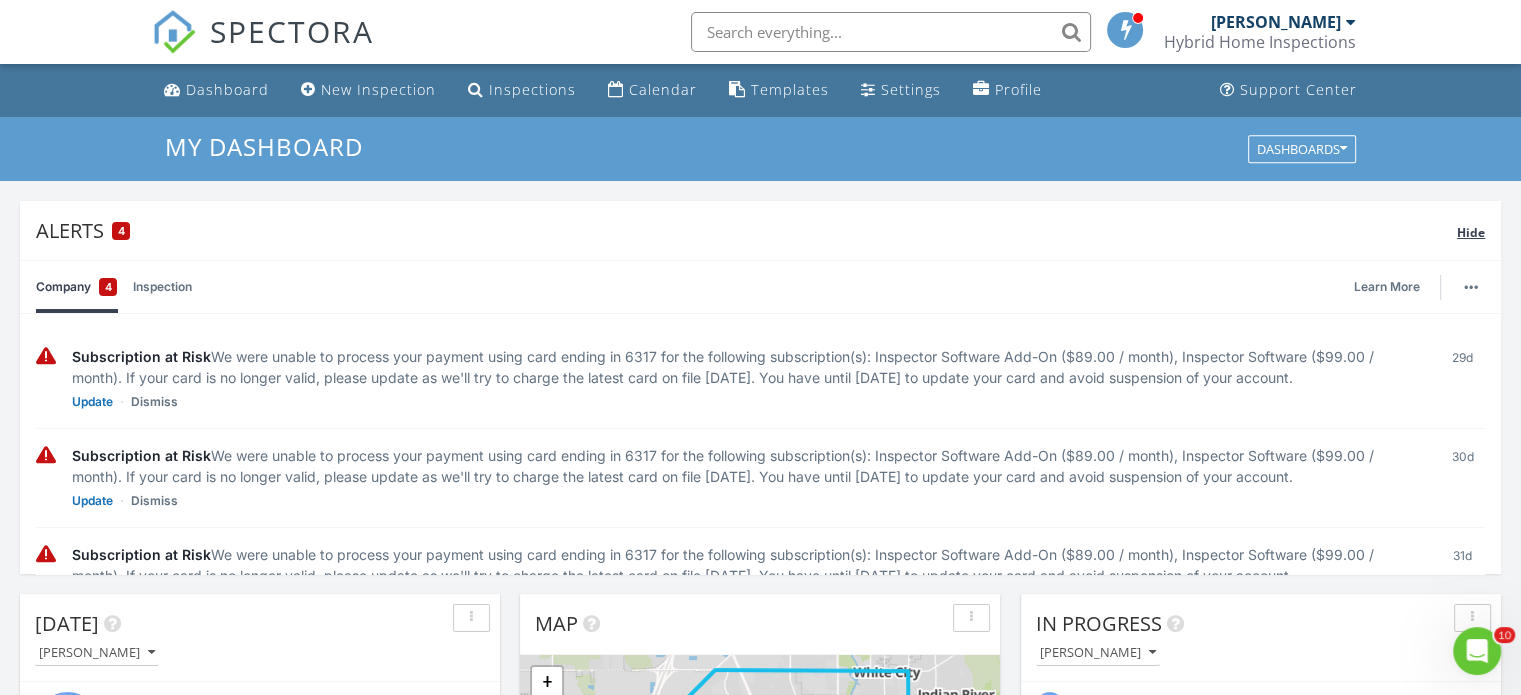 click on "Hide" at bounding box center [1471, 231] 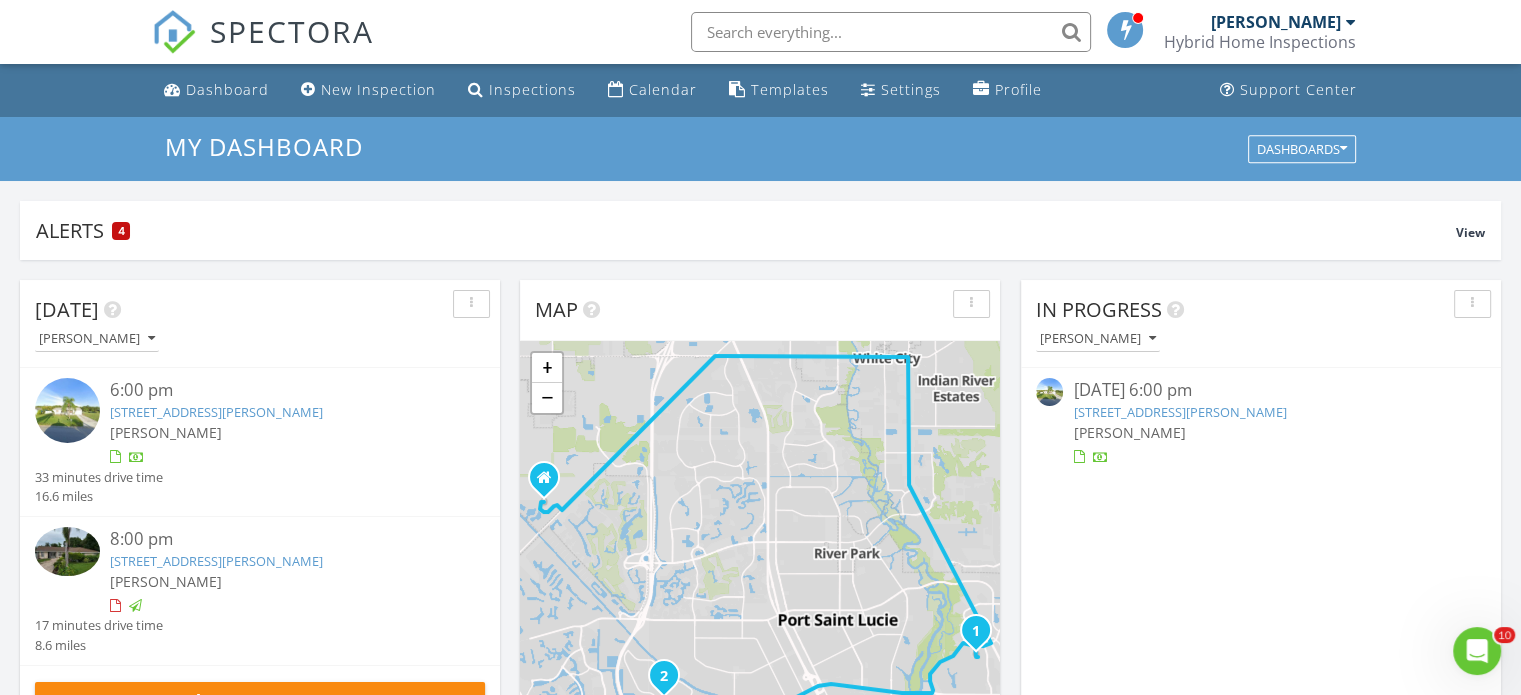 click on "1902 SE Burgundy Ln, Port St. Lucie, FL 34952" at bounding box center [1179, 412] 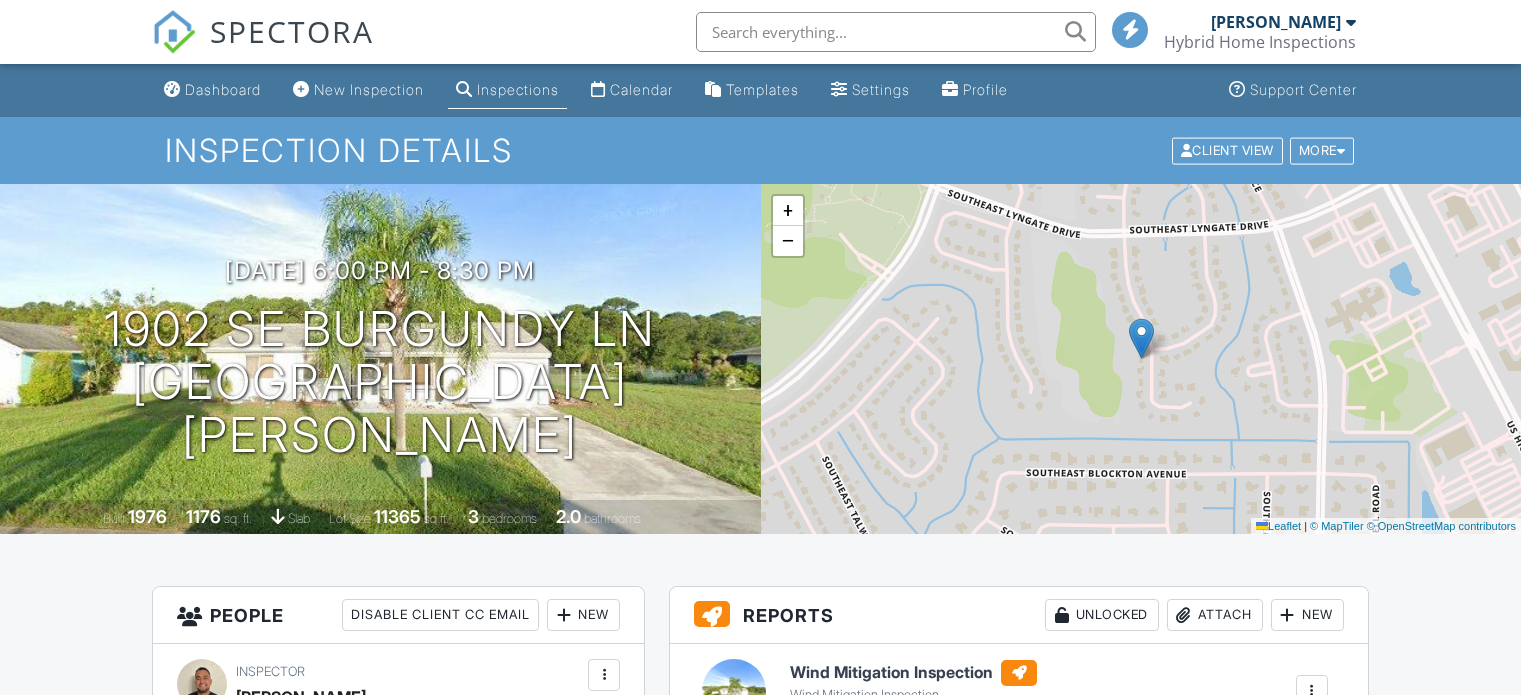 scroll, scrollTop: 0, scrollLeft: 0, axis: both 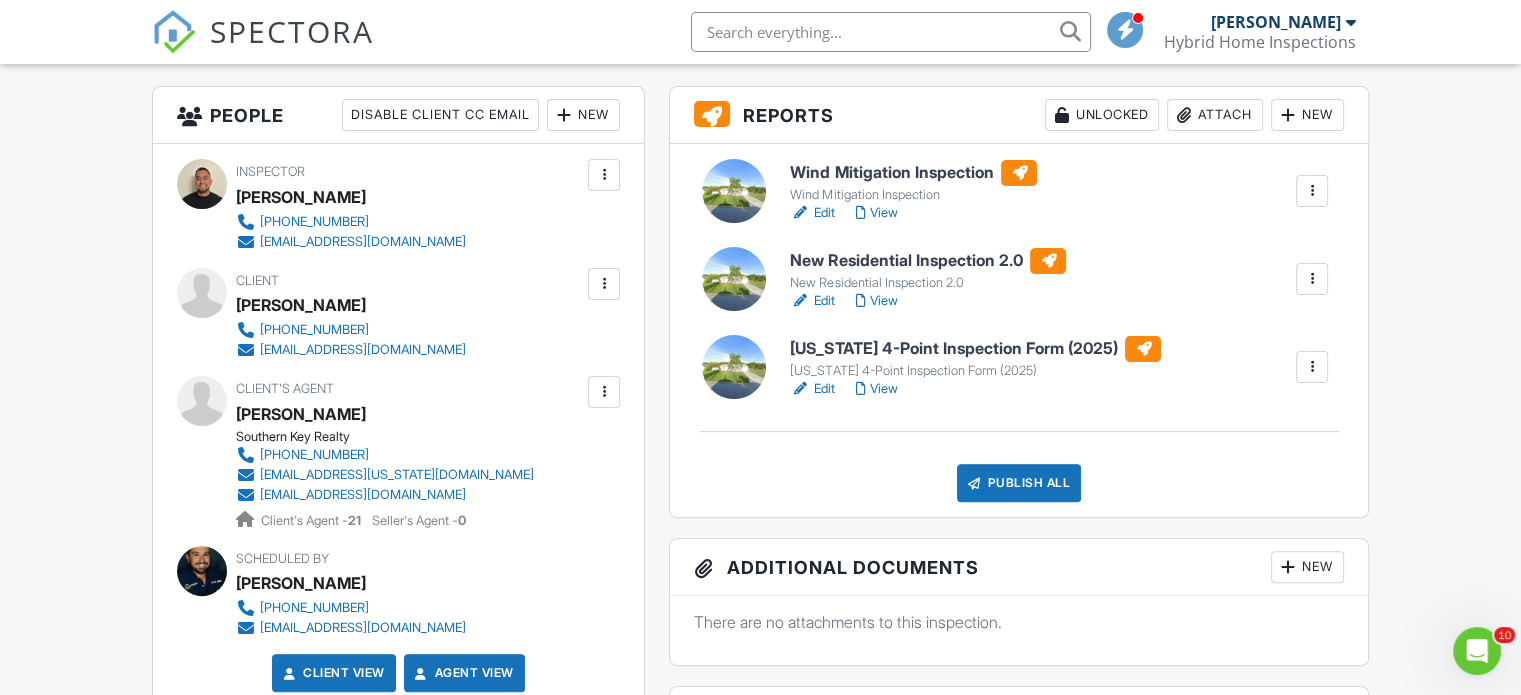 click at bounding box center (734, 279) 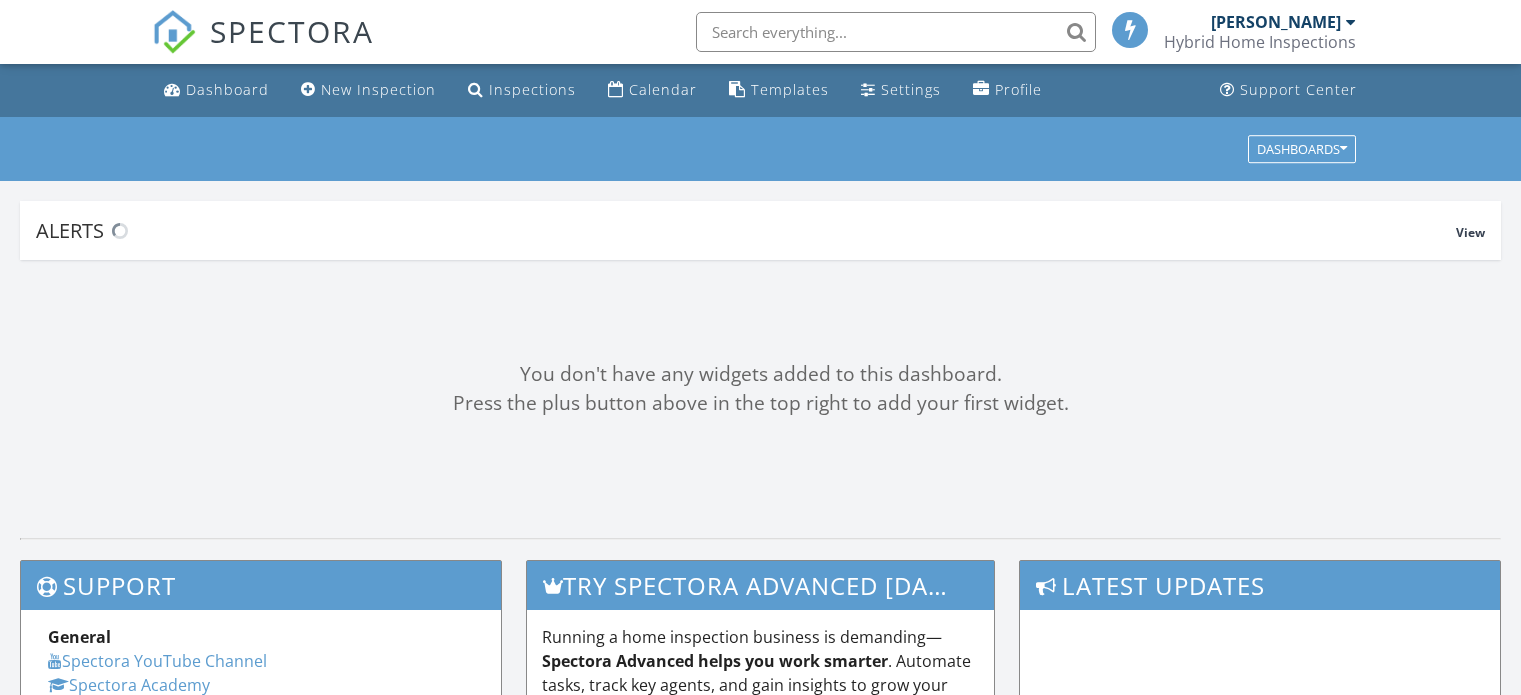 scroll, scrollTop: 0, scrollLeft: 0, axis: both 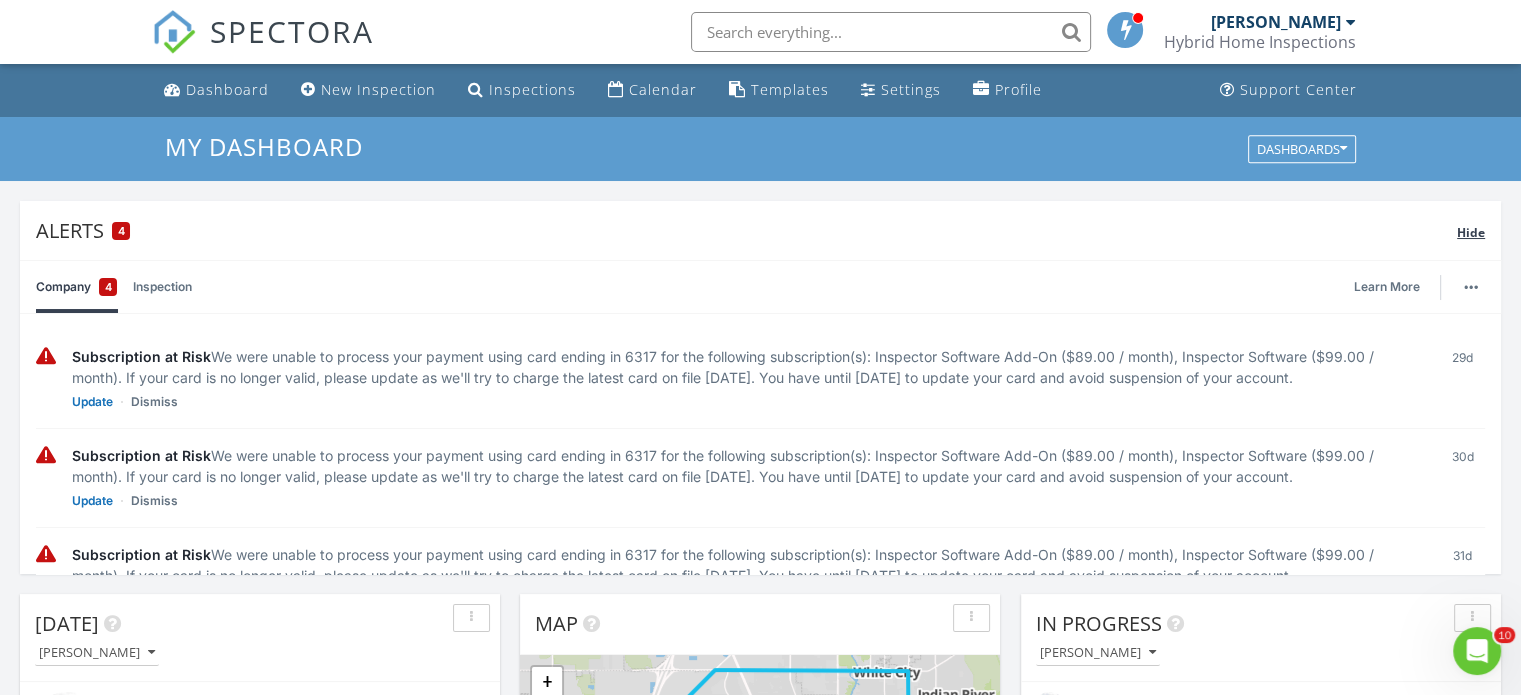 click on "Hide" at bounding box center (1471, 232) 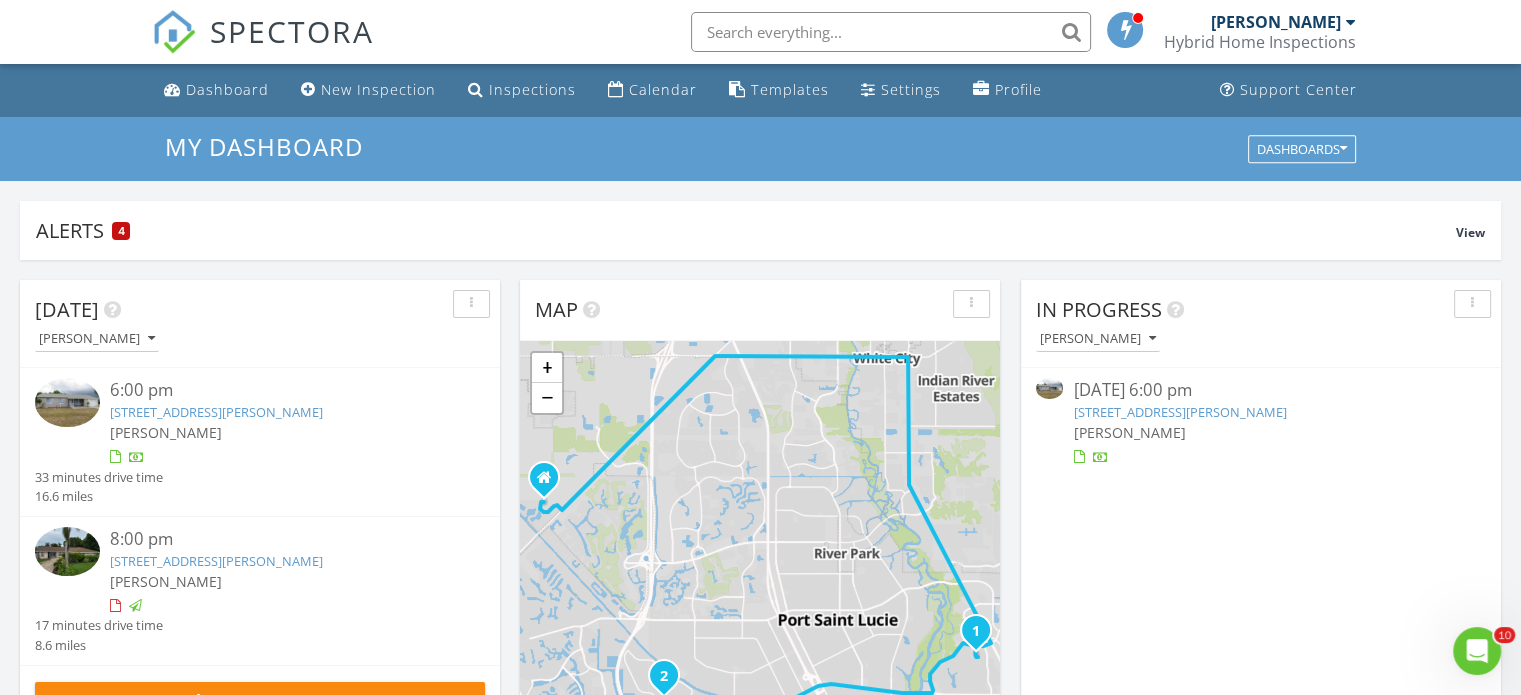 click on "1902 SE Burgundy Ln, Port St. Lucie, FL 34952" at bounding box center [1179, 412] 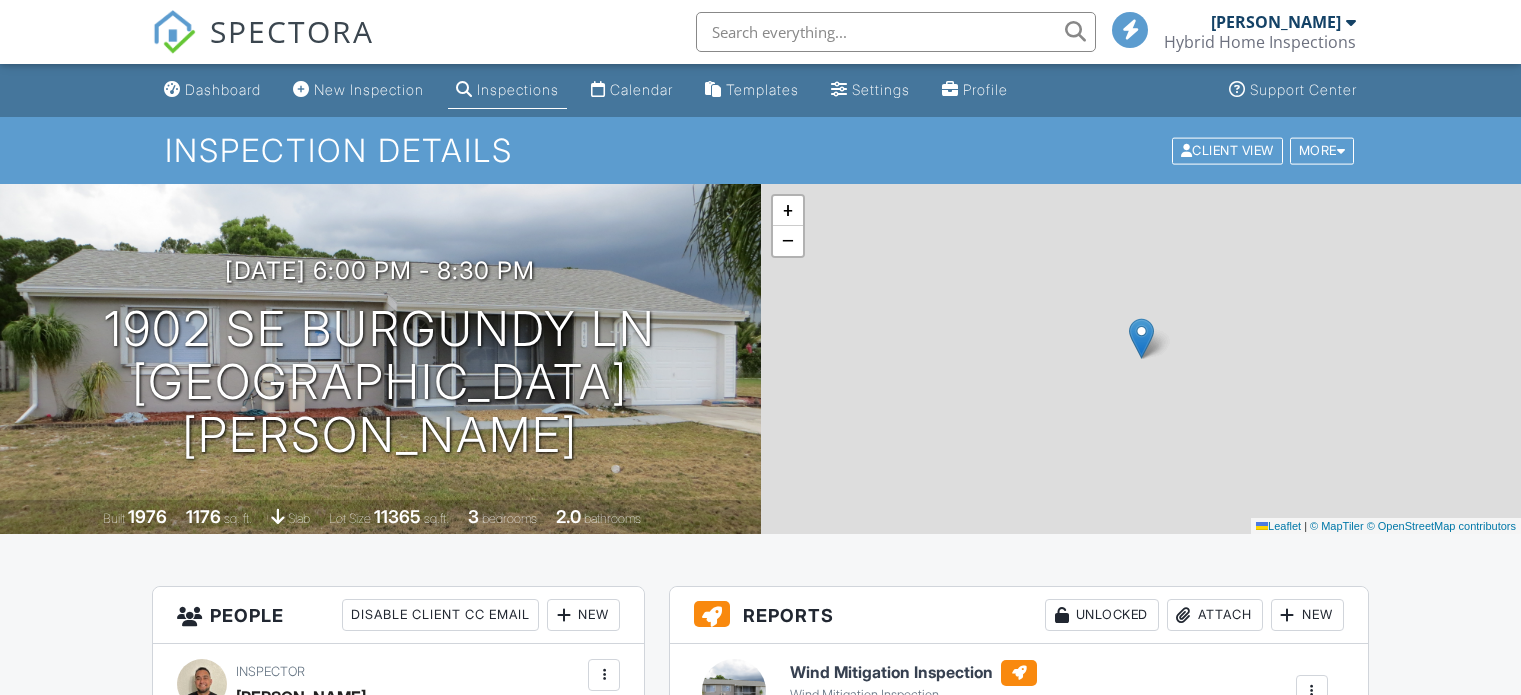 scroll, scrollTop: 0, scrollLeft: 0, axis: both 